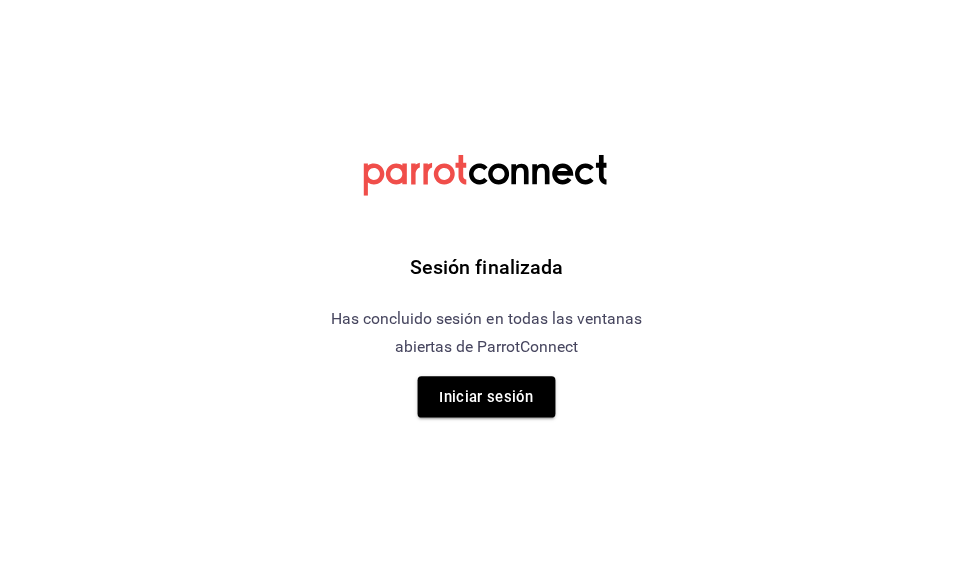 scroll, scrollTop: 0, scrollLeft: 0, axis: both 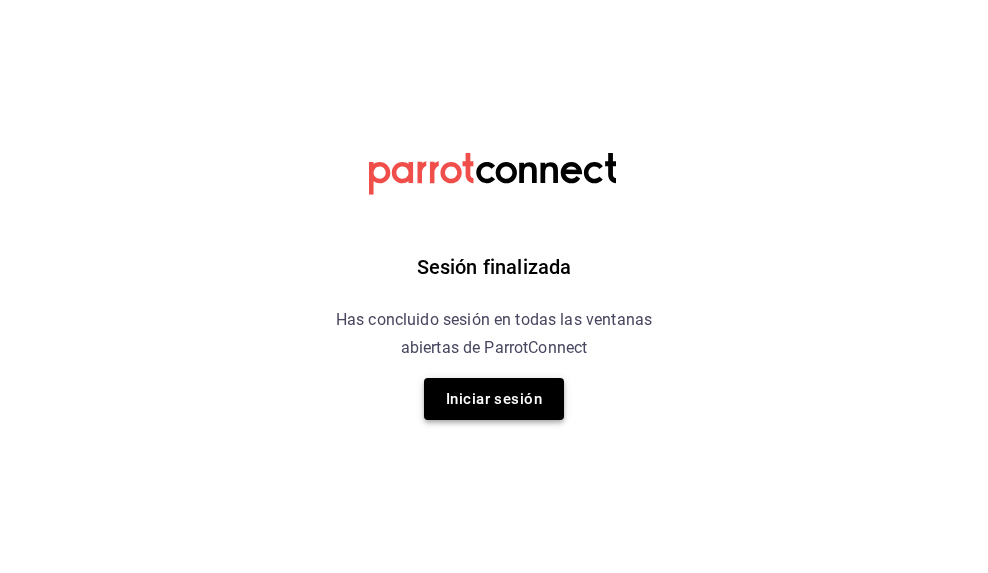 click on "Iniciar sesión" at bounding box center [494, 399] 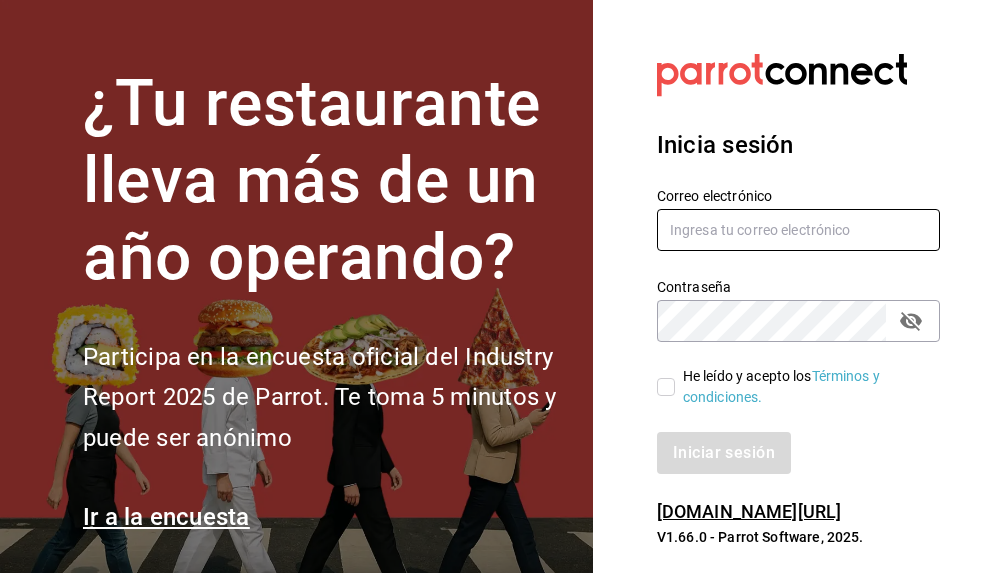type on "[PERSON_NAME][EMAIL_ADDRESS][DOMAIN_NAME]" 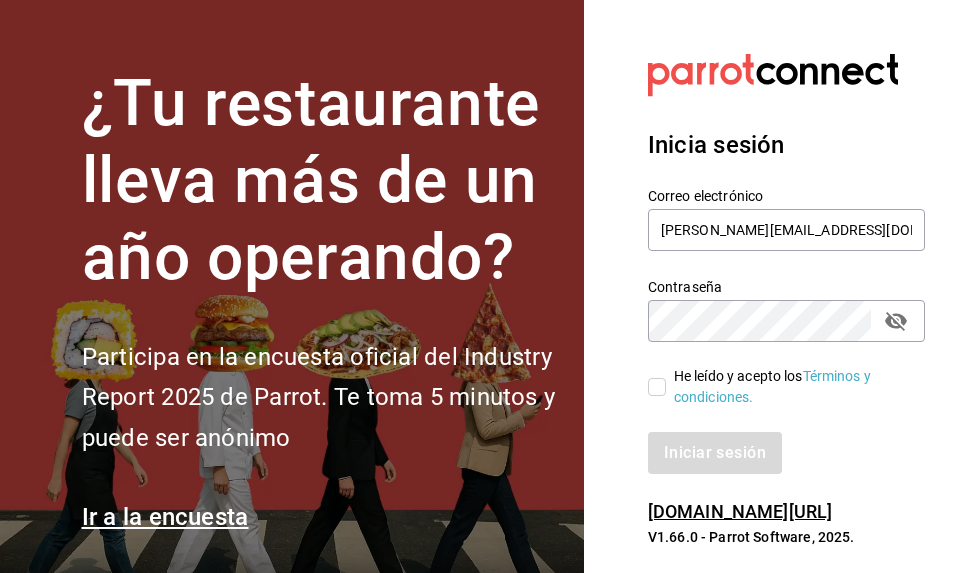click on "He leído y acepto los  Términos y condiciones." at bounding box center (778, 387) 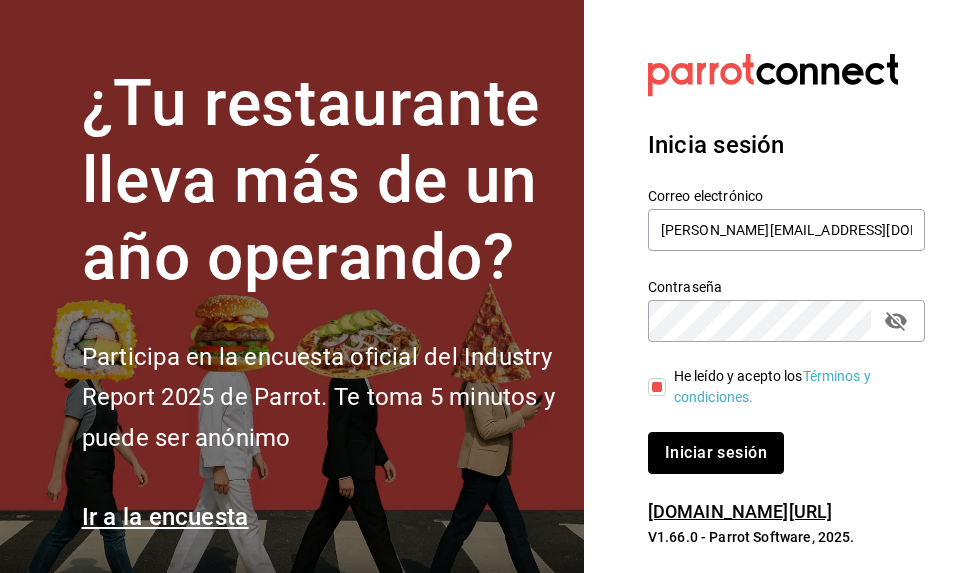 click on "Iniciar sesión" at bounding box center [716, 453] 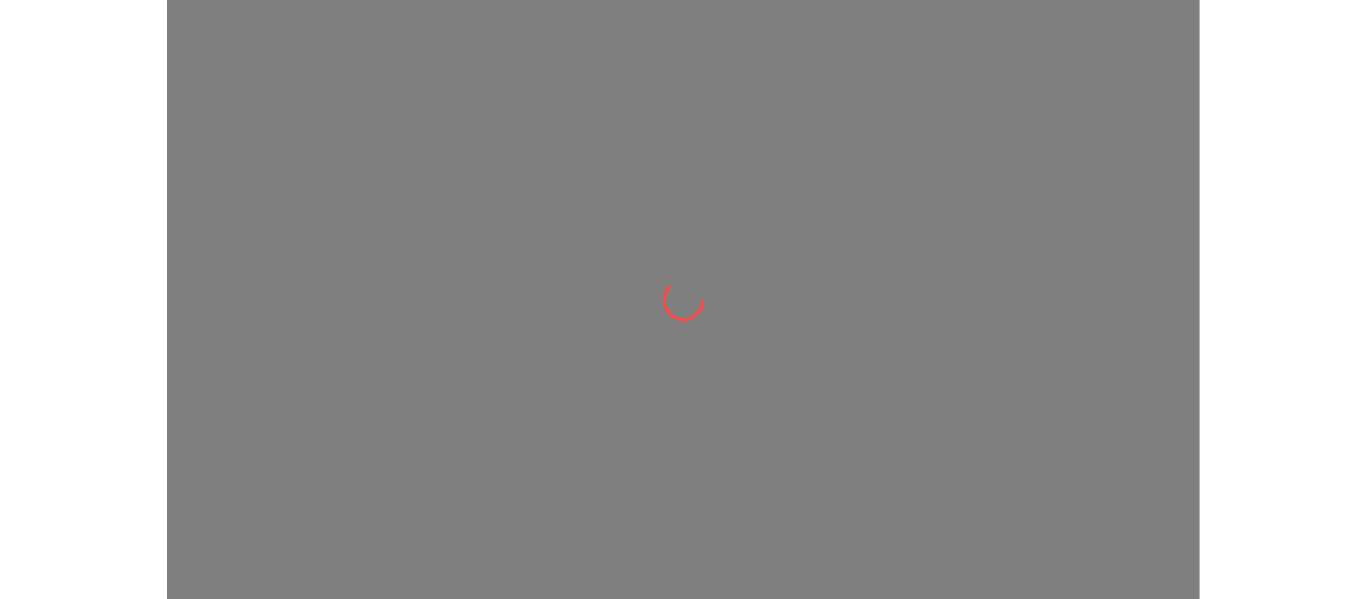 scroll, scrollTop: 0, scrollLeft: 0, axis: both 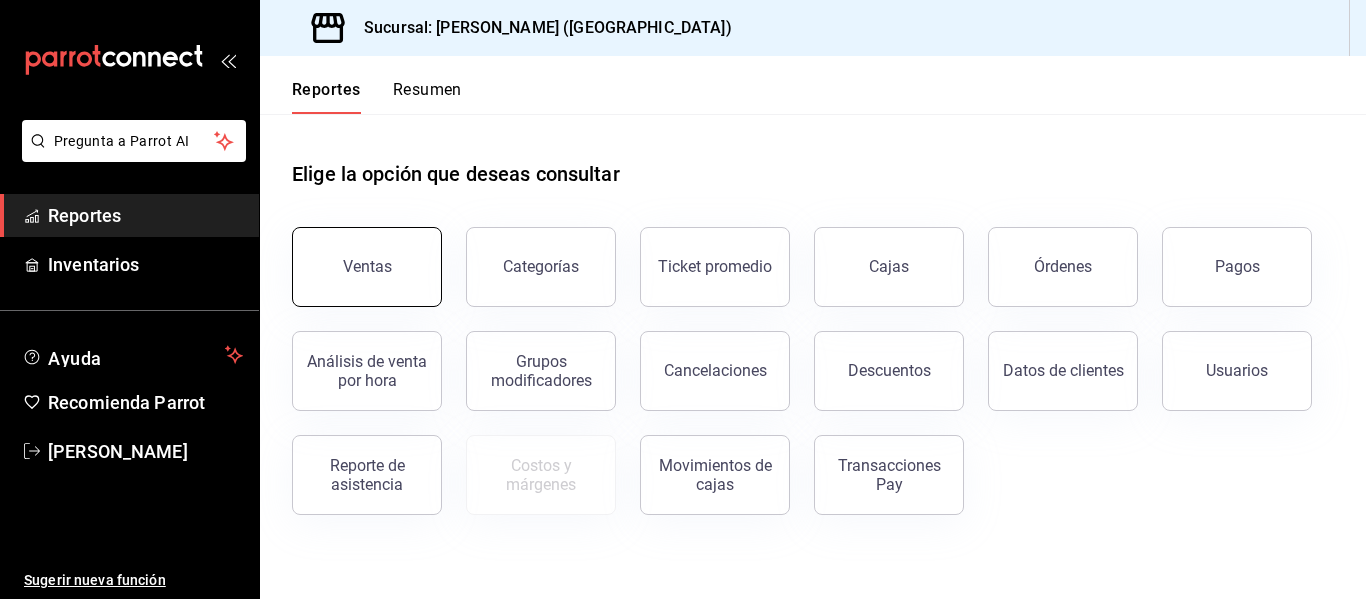 click on "Ventas" at bounding box center [367, 267] 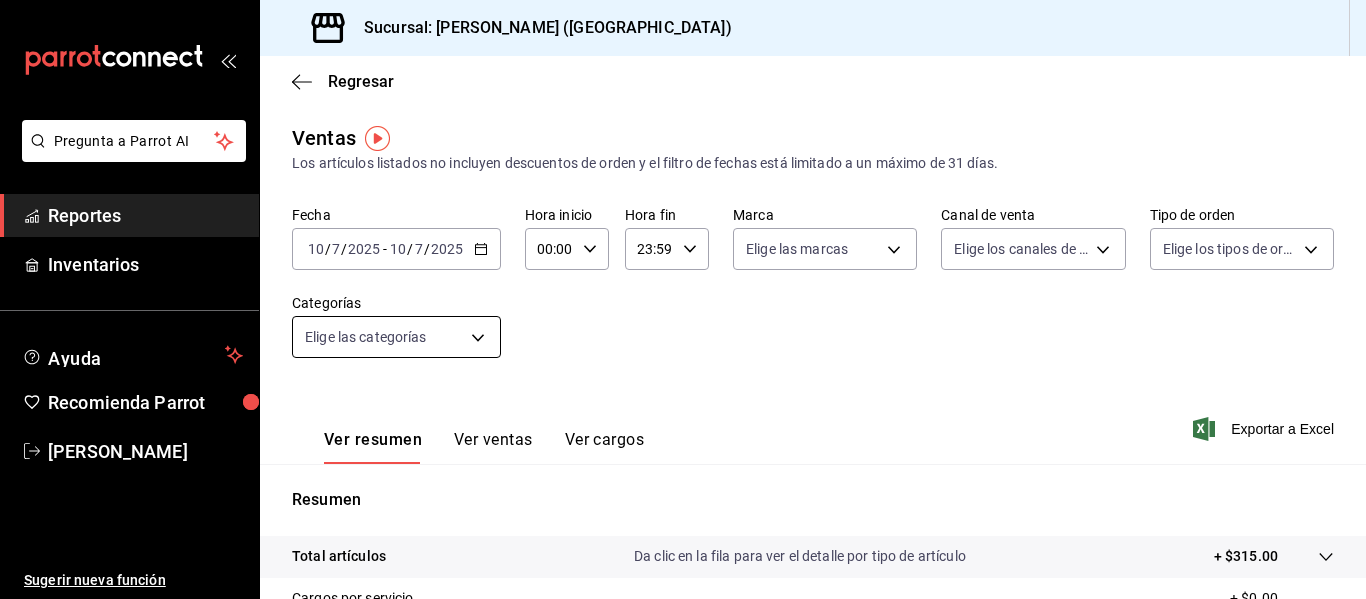 click on "Pregunta a Parrot AI Reportes   Inventarios   Ayuda Recomienda Parrot   Eliu Perez   Sugerir nueva función   Sucursal: María Parra (Puebla) Regresar Ventas Los artículos listados no incluyen descuentos de orden y el filtro de fechas está limitado a un máximo de 31 días. Fecha 2025-07-10 10 / 7 / 2025 - 2025-07-10 10 / 7 / 2025 Hora inicio 00:00 Hora inicio Hora fin 23:59 Hora fin Marca Elige las marcas Canal de venta Elige los canales de venta Tipo de orden Elige los tipos de orden Categorías Elige las categorías Ver resumen Ver ventas Ver cargos Exportar a Excel Resumen Total artículos Da clic en la fila para ver el detalle por tipo de artículo + $315.00 Cargos por servicio + $0.00 Venta bruta = $315.00 Descuentos totales - $0.00 Certificados de regalo - $0.00 Venta total = $315.00 Impuestos - $43.45 Venta neta = $271.55 Pregunta a Parrot AI Reportes   Inventarios   Ayuda Recomienda Parrot   Eliu Perez   Sugerir nueva función   GANA 1 MES GRATIS EN TU SUSCRIPCIÓN AQUÍ Ver video tutorial" at bounding box center (683, 299) 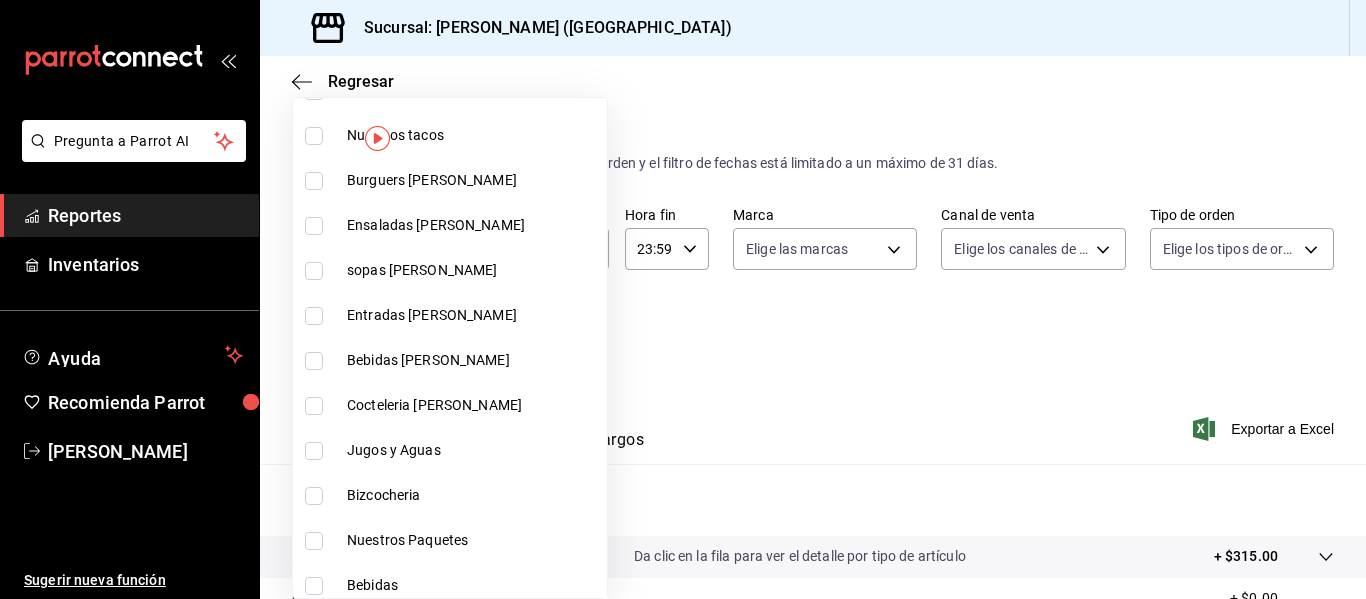 scroll, scrollTop: 300, scrollLeft: 0, axis: vertical 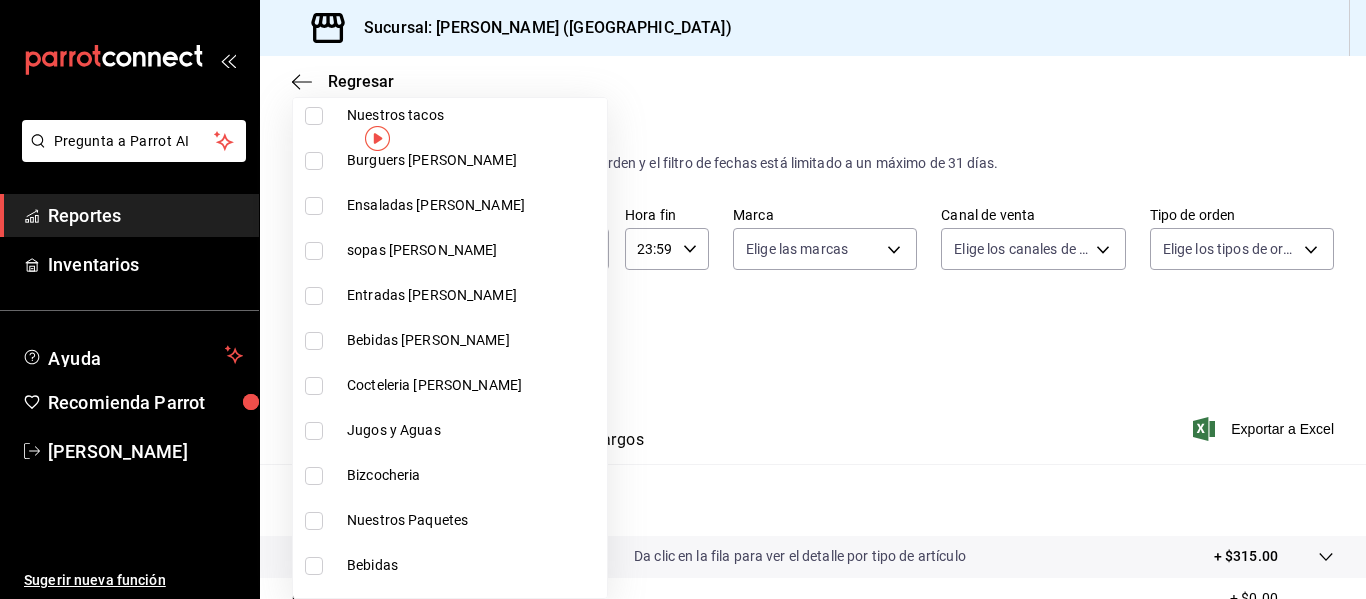 click on "Bebidas Sr. Bravo" at bounding box center [450, 340] 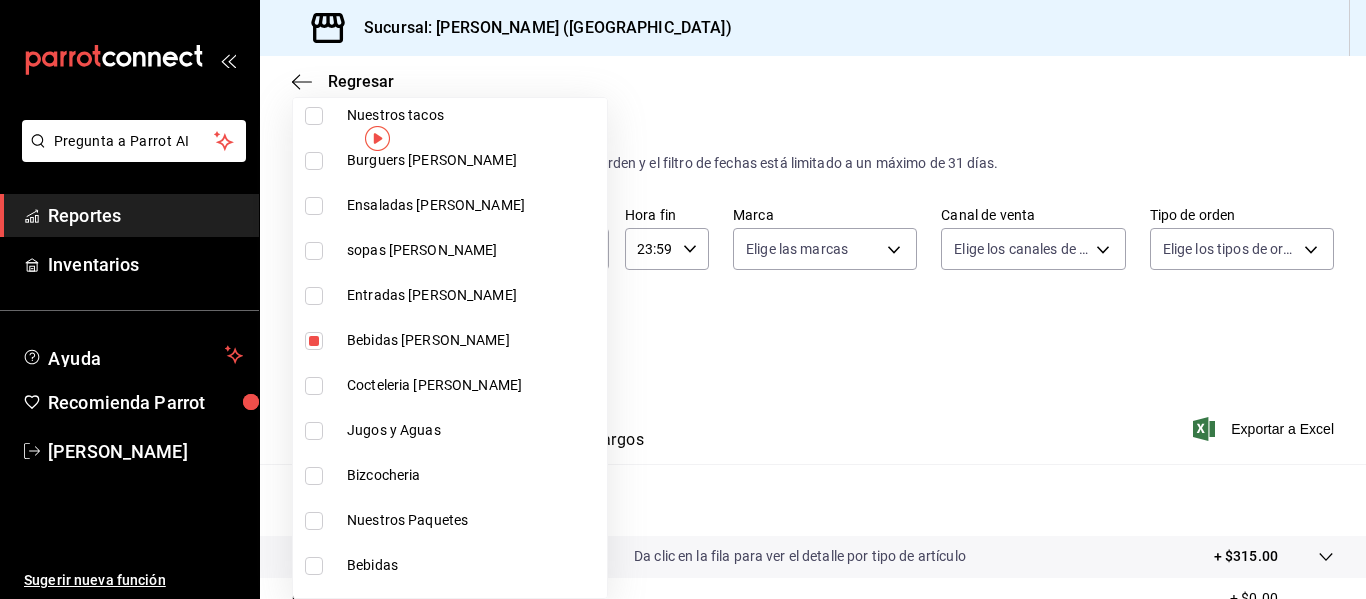 click on "Cocteleria Sr. Bravo" at bounding box center [473, 385] 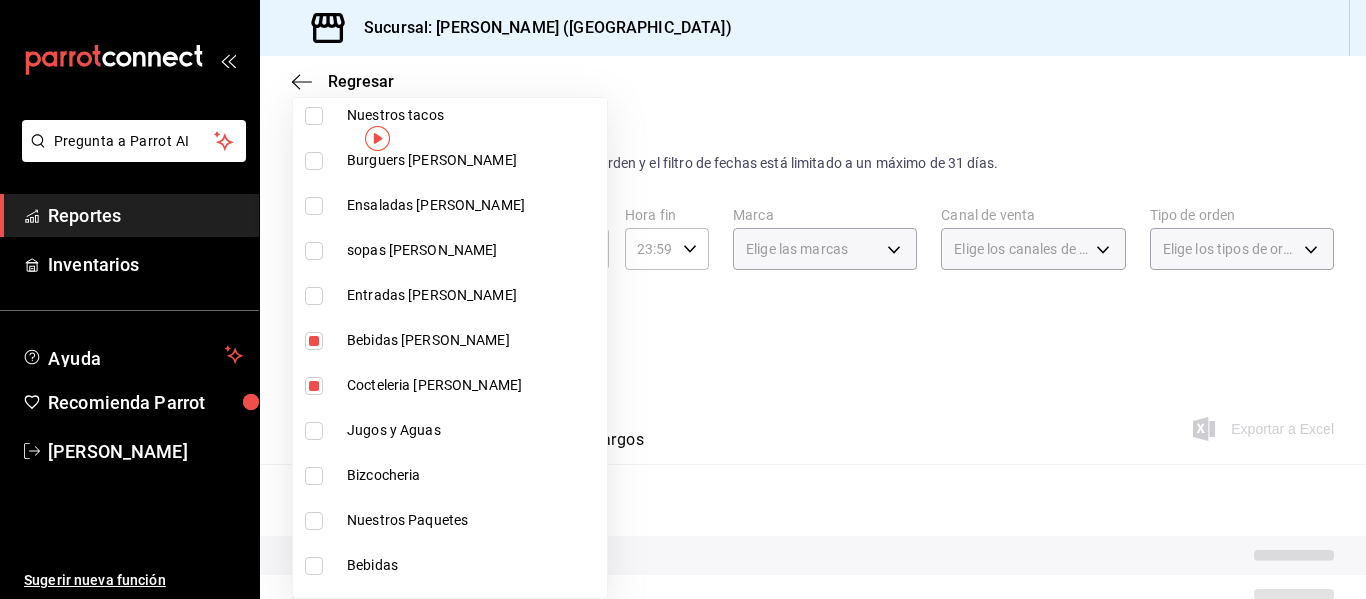 type on "9b554b3e-7c7b-4e55-9d5c-597ab0ee7770,896fe6f5-1a27-4ec1-a1dd-c6a444b2fcdc" 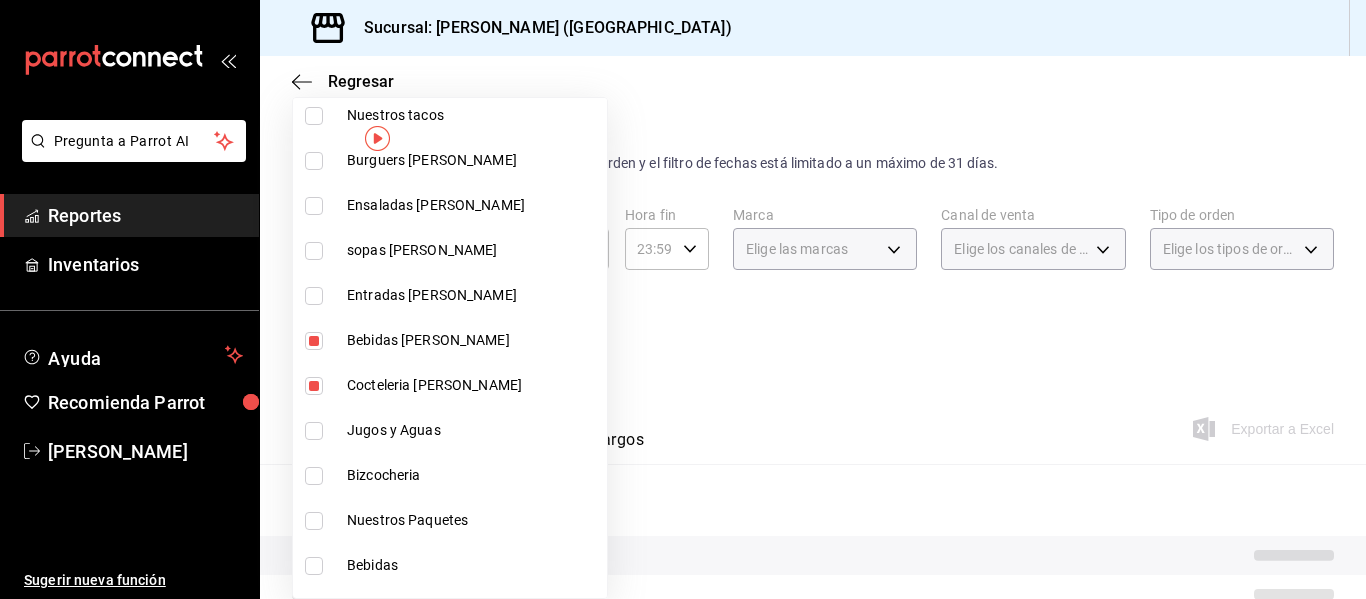 checkbox on "true" 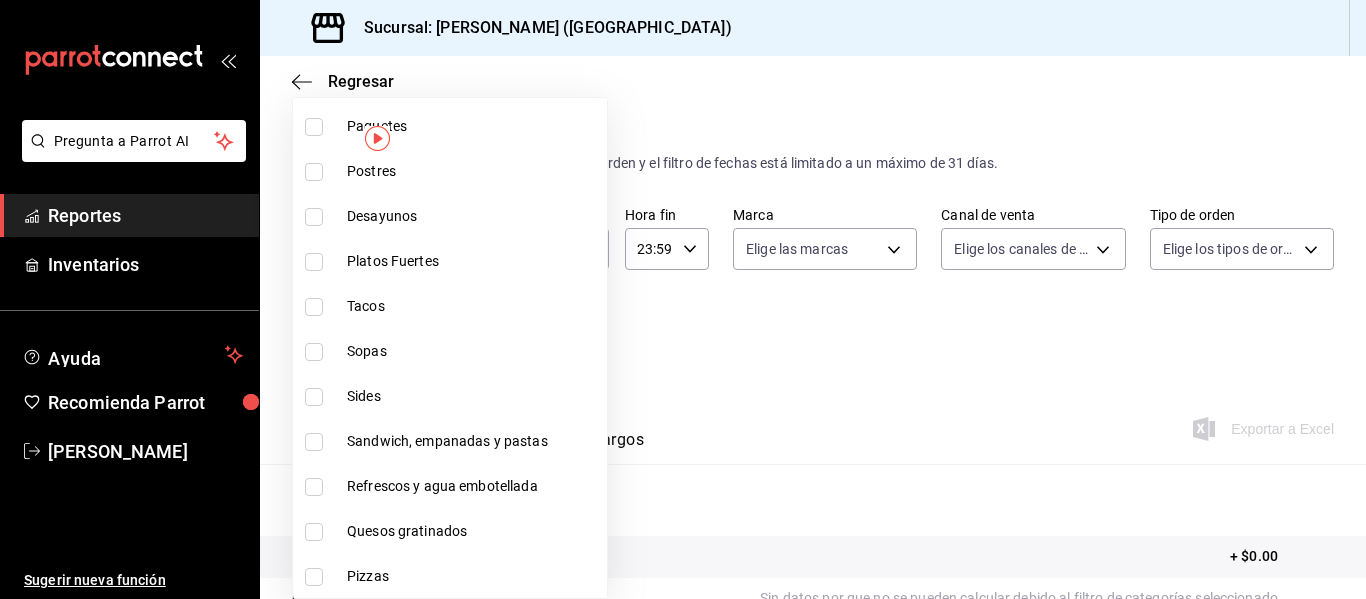 scroll, scrollTop: 1400, scrollLeft: 0, axis: vertical 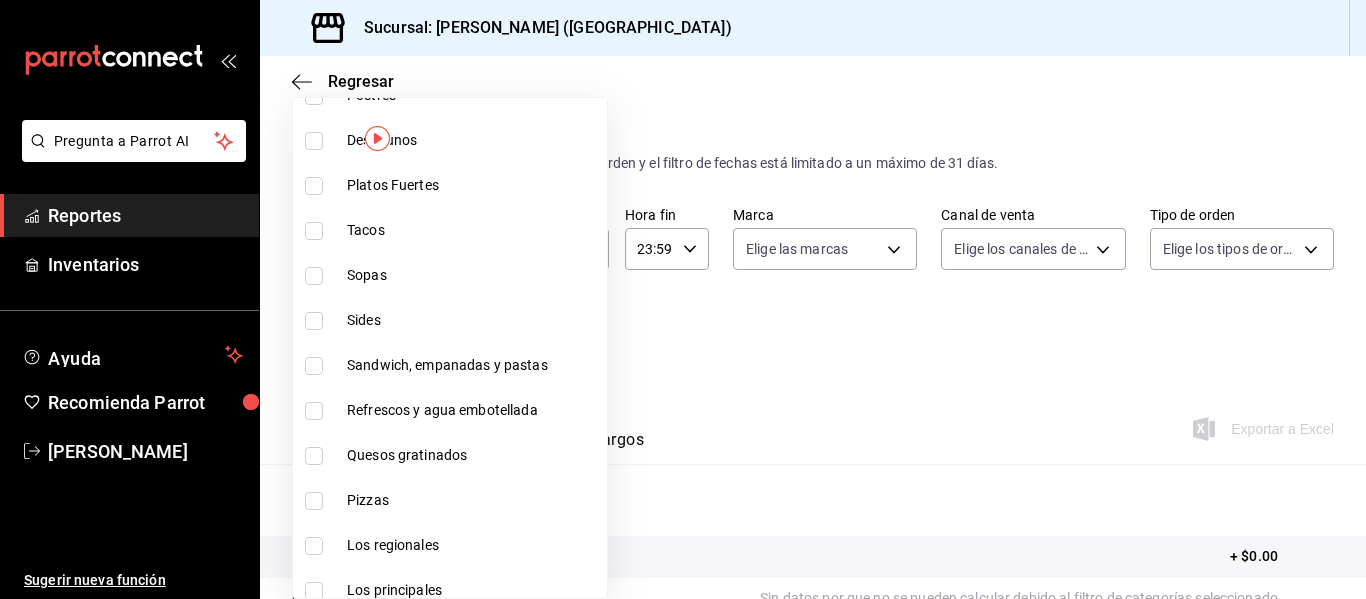click on "Refrescos y agua embotellada" at bounding box center [473, 410] 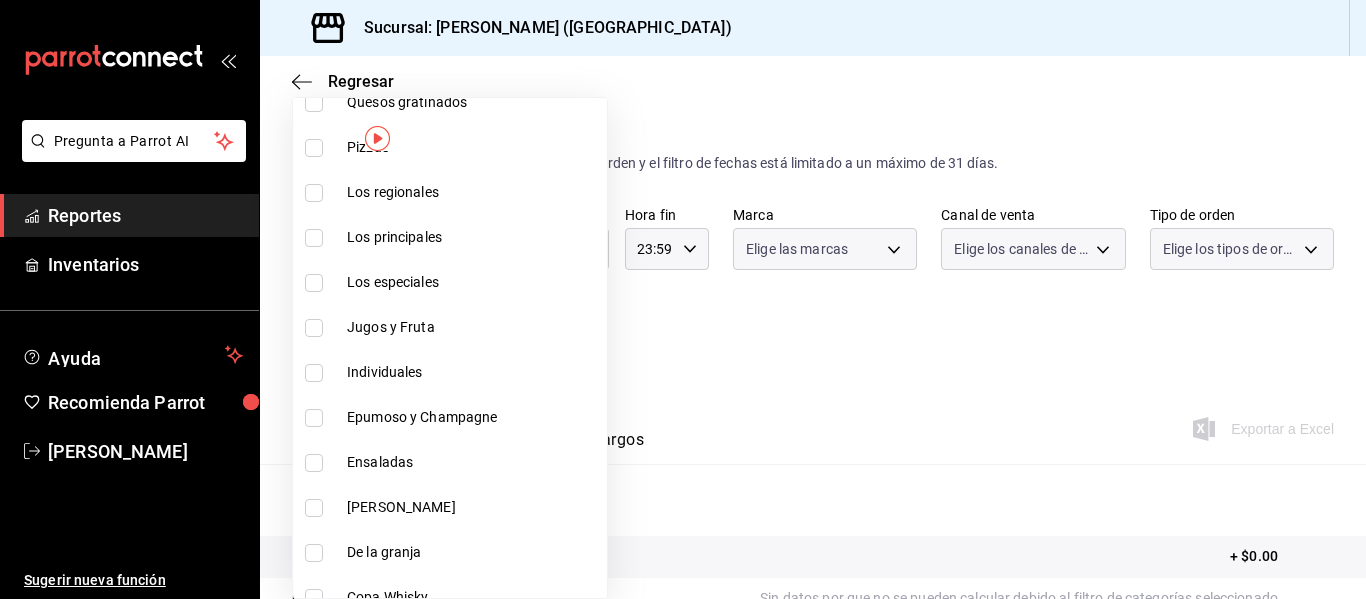scroll, scrollTop: 1800, scrollLeft: 0, axis: vertical 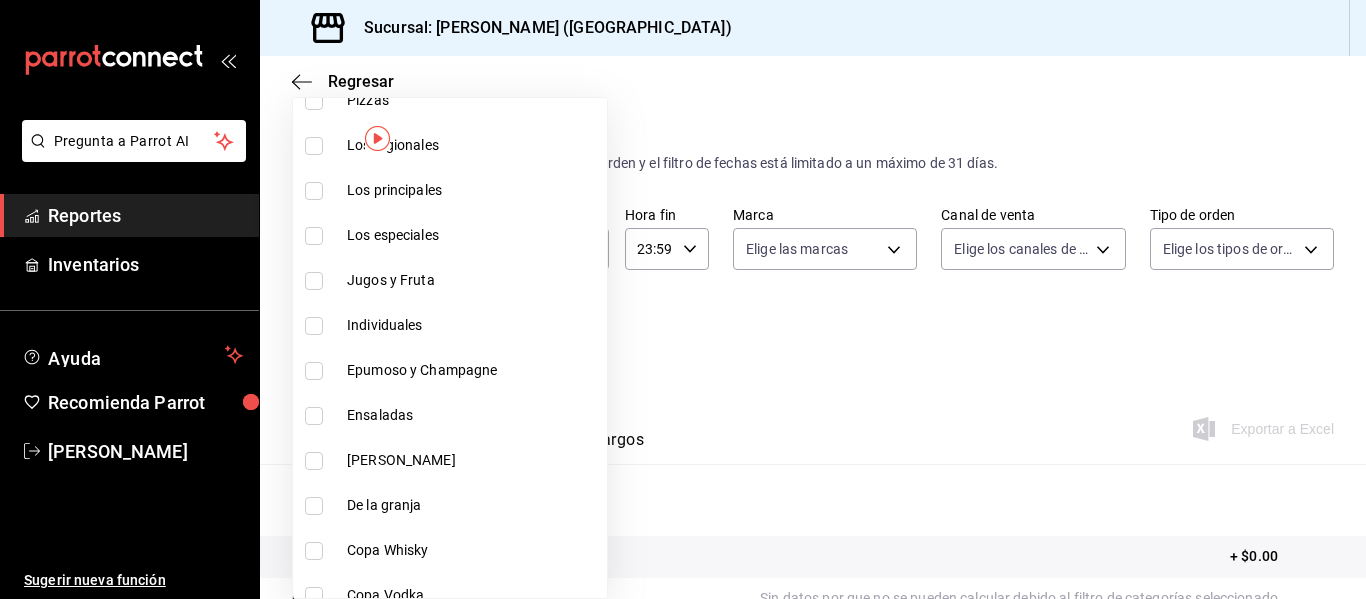 click on "Epumoso y Champagne" at bounding box center [473, 370] 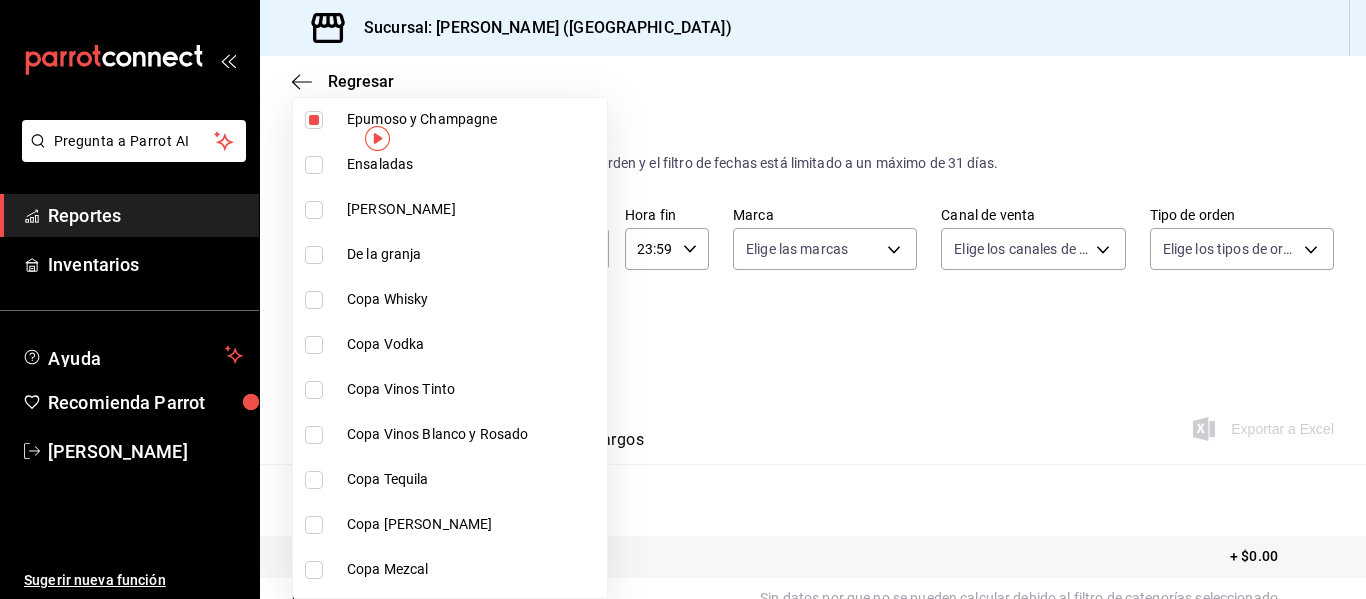 scroll, scrollTop: 2100, scrollLeft: 0, axis: vertical 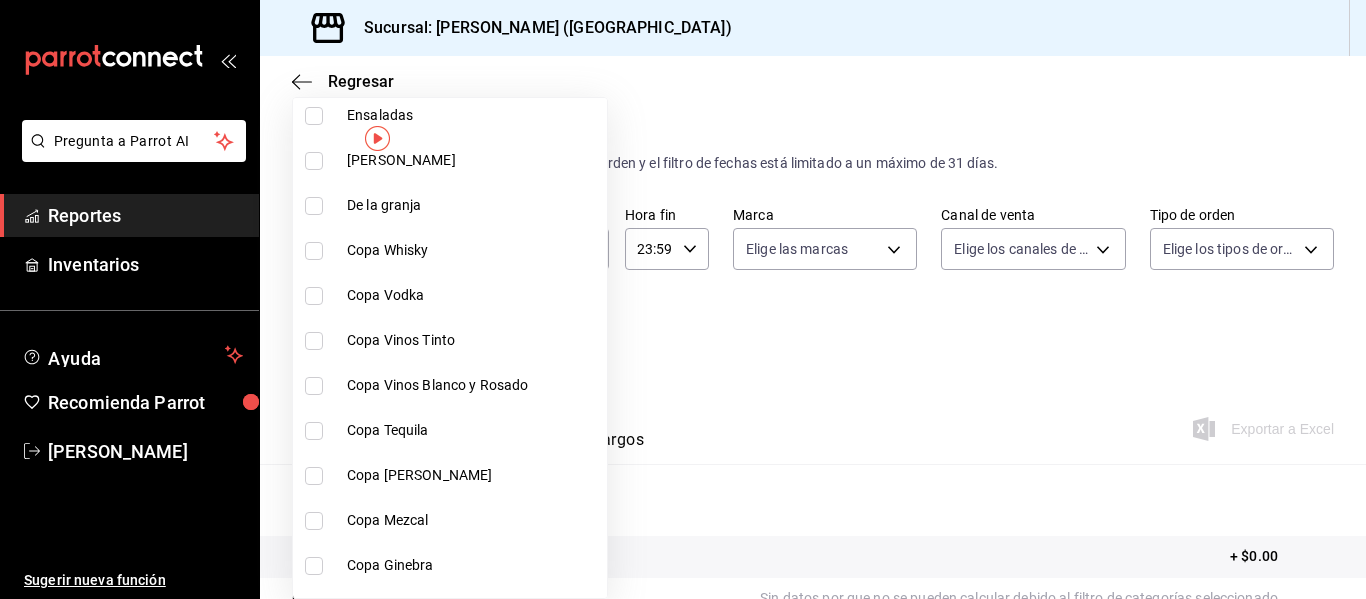 click on "Copa Whisky" at bounding box center [473, 250] 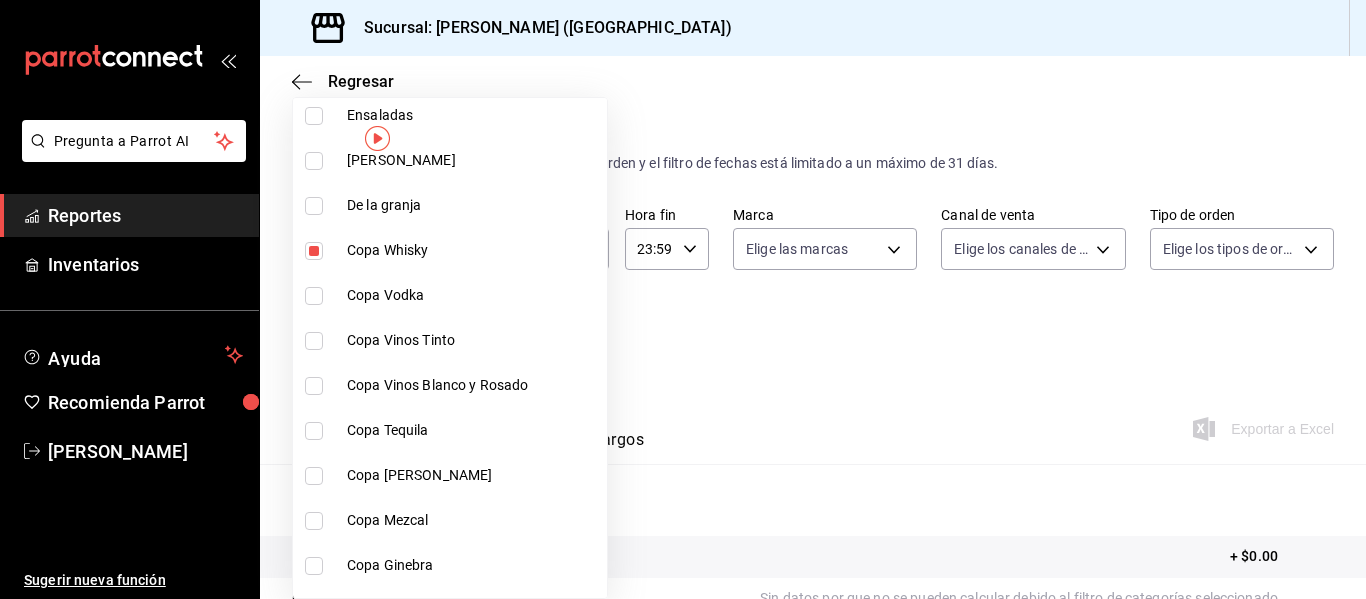 click on "Copa Vodka" at bounding box center (473, 295) 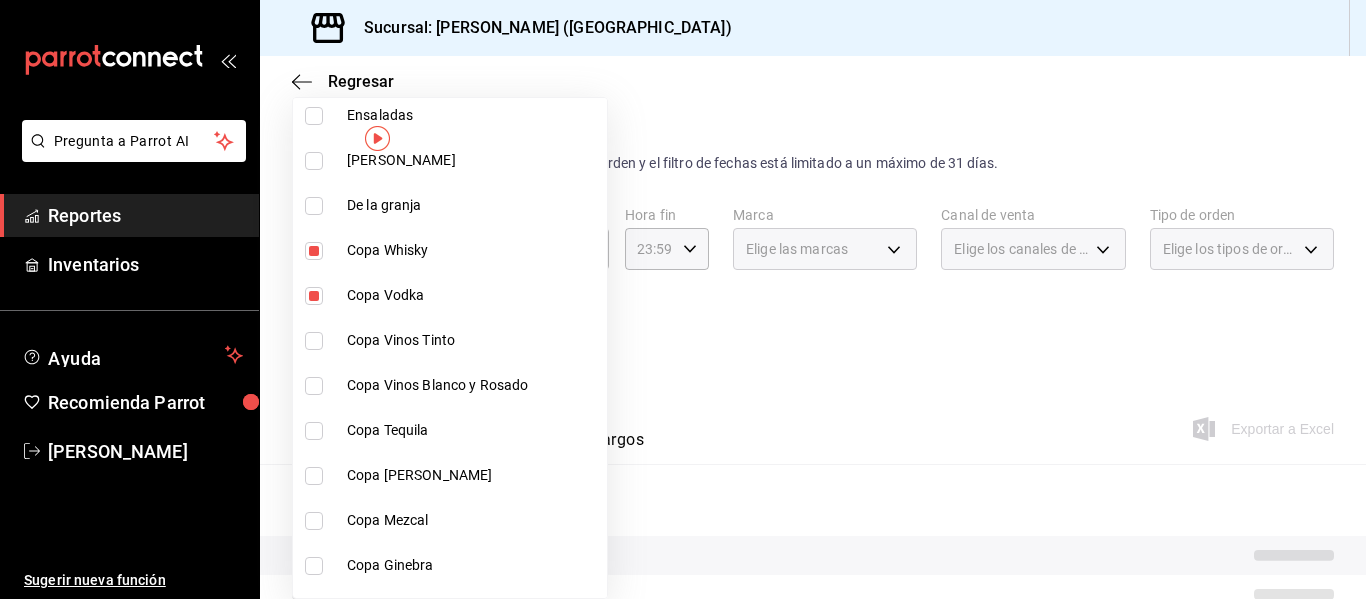 drag, startPoint x: 402, startPoint y: 327, endPoint x: 386, endPoint y: 386, distance: 61.13101 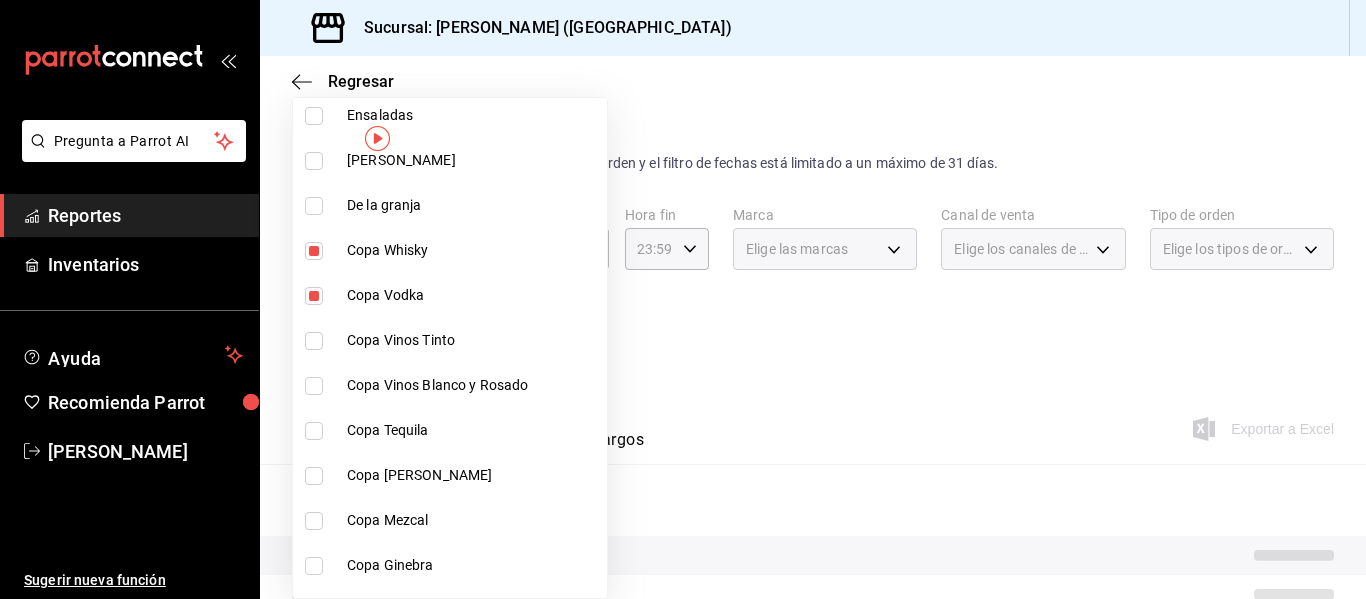 click on "Copa Vinos Tinto" at bounding box center (450, 340) 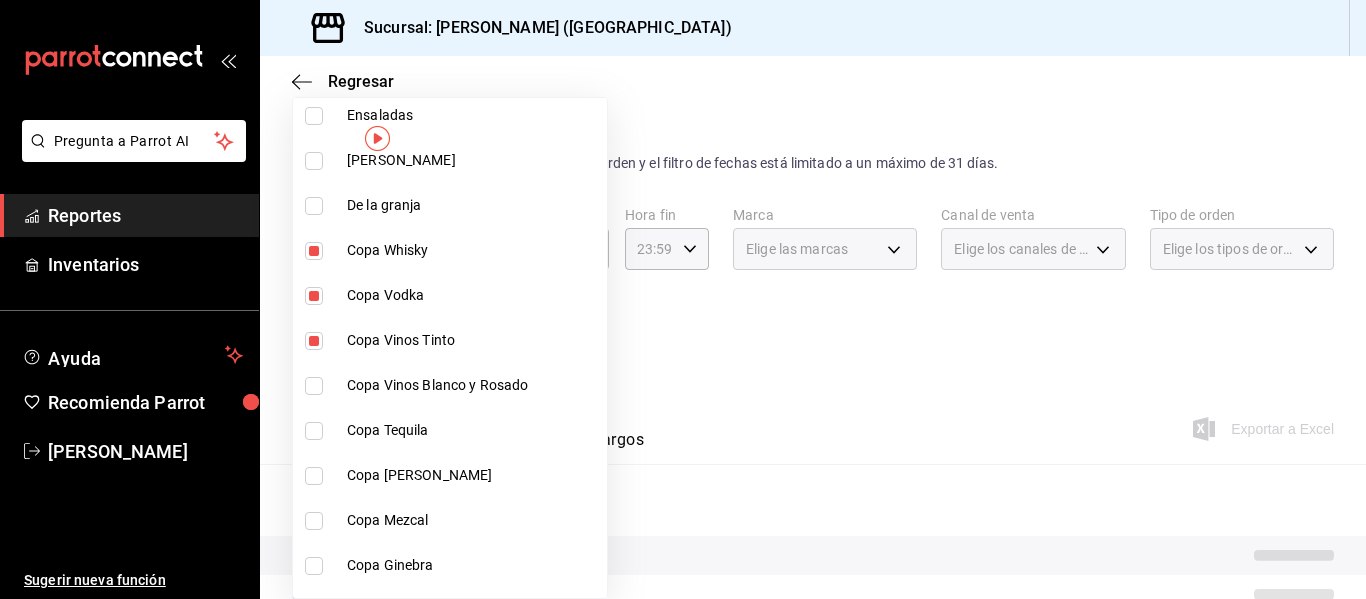 type on "9b554b3e-7c7b-4e55-9d5c-597ab0ee7770,896fe6f5-1a27-4ec1-a1dd-c6a444b2fcdc,0211dea7-b21b-445f-9094-81184aec1863,f2ea2aa3-e8be-44fc-bbc5-c45e08968c51,a30c718c-6420-4156-a77c-b9bf39284047,e0c03dec-303f-4806-afe3-8da2790bc2ec,ff787e47-82d4-41d0-92eb-f78512d3d1dc" 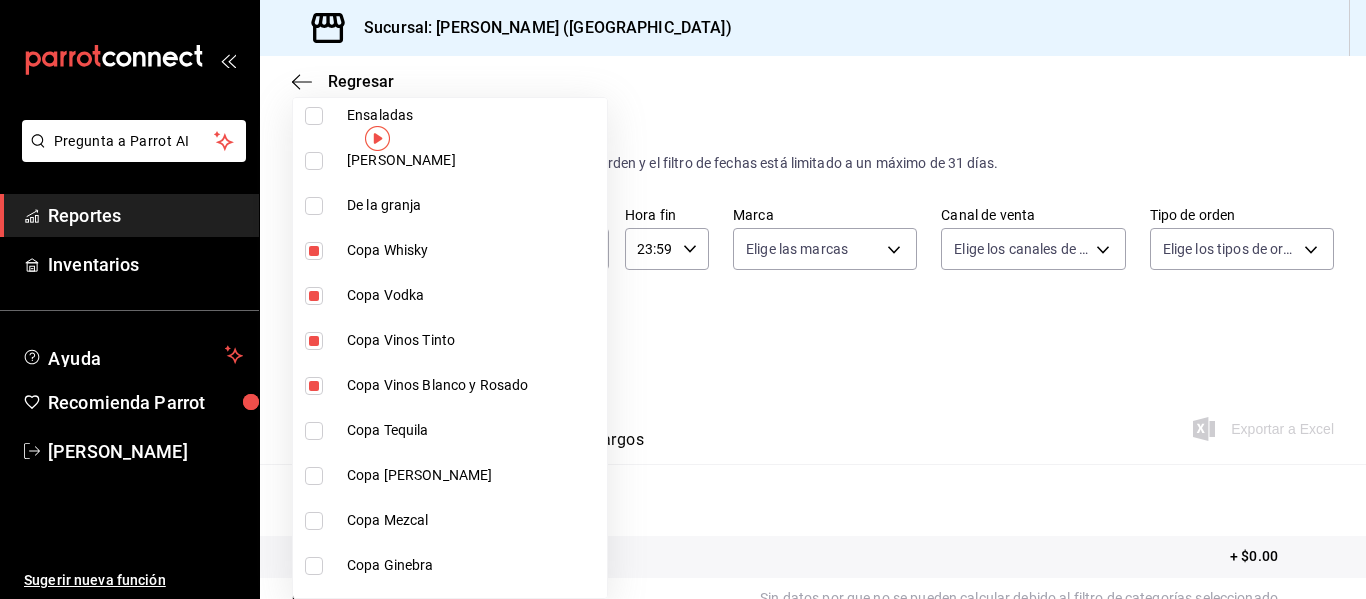 click on "Copa Tequila" at bounding box center [473, 430] 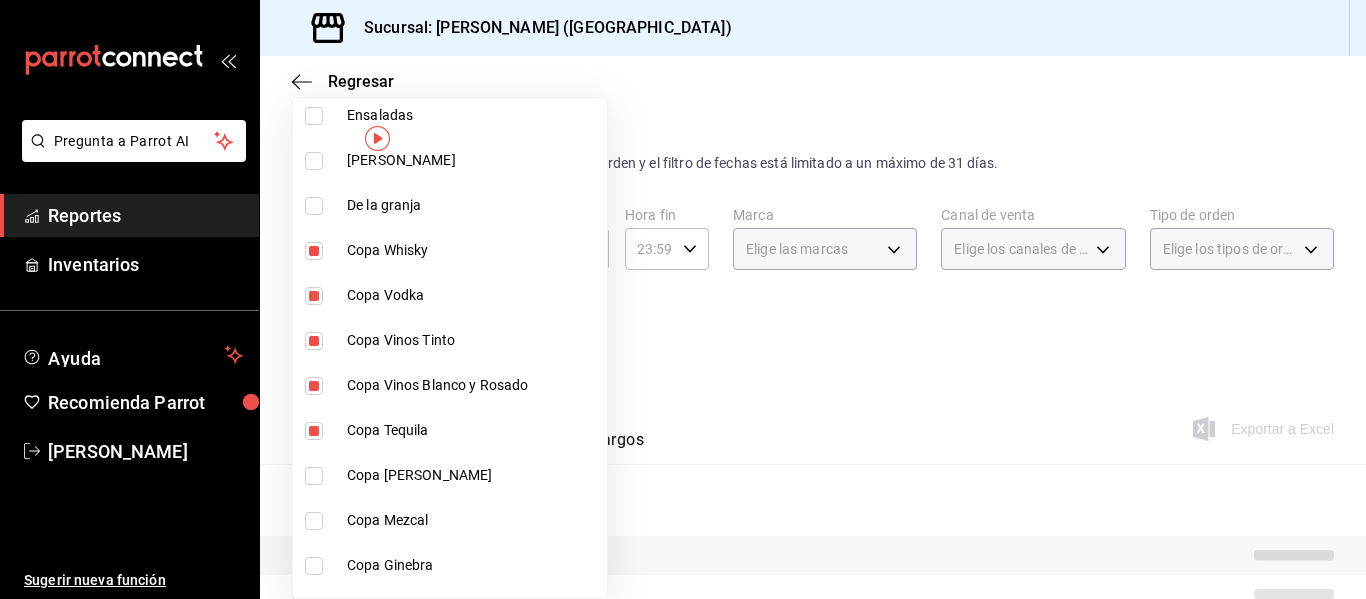 type on "9b554b3e-7c7b-4e55-9d5c-597ab0ee7770,896fe6f5-1a27-4ec1-a1dd-c6a444b2fcdc,0211dea7-b21b-445f-9094-81184aec1863,f2ea2aa3-e8be-44fc-bbc5-c45e08968c51,a30c718c-6420-4156-a77c-b9bf39284047,e0c03dec-303f-4806-afe3-8da2790bc2ec,ff787e47-82d4-41d0-92eb-f78512d3d1dc,8f7da4a9-3221-424e-ad11-caa18c469ca3,b4fbefac-8fa7-4c3f-adbe-06360e9df051" 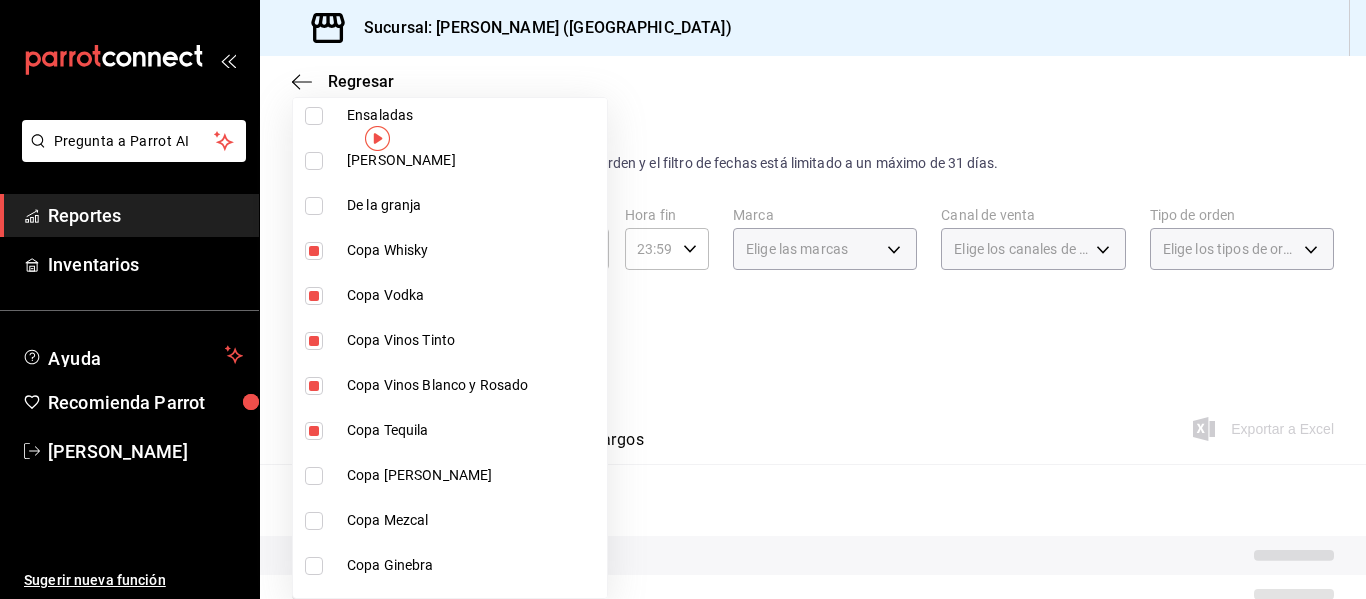 checkbox on "true" 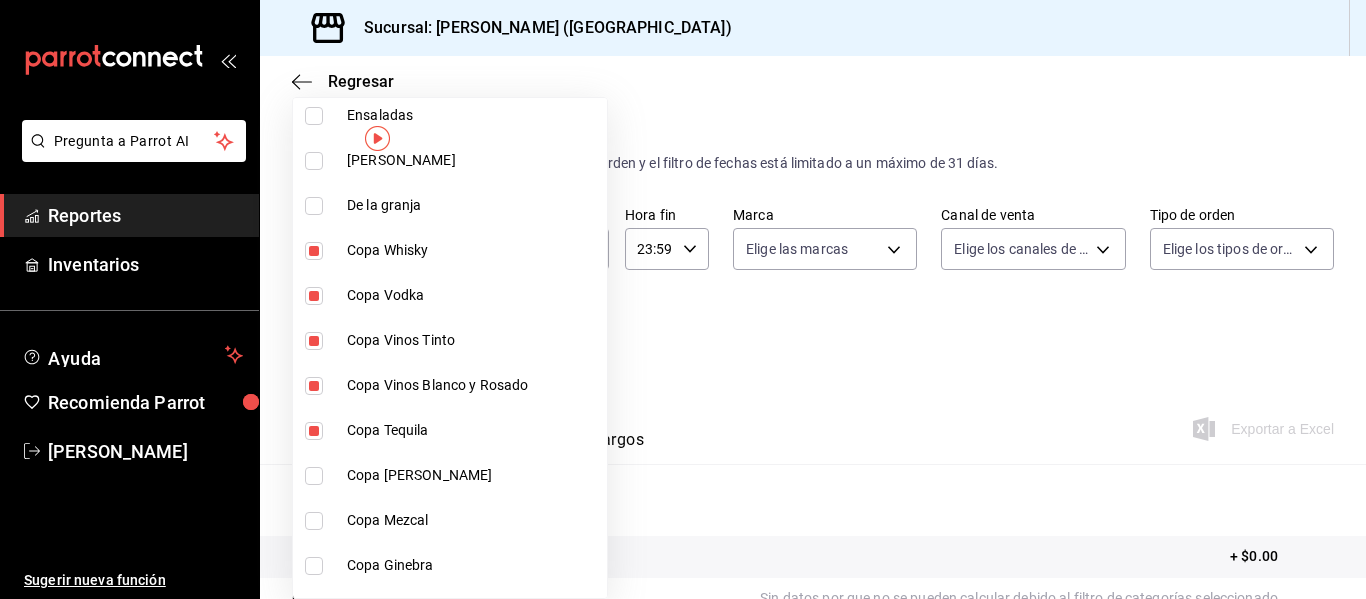 drag, startPoint x: 373, startPoint y: 459, endPoint x: 366, endPoint y: 512, distance: 53.460266 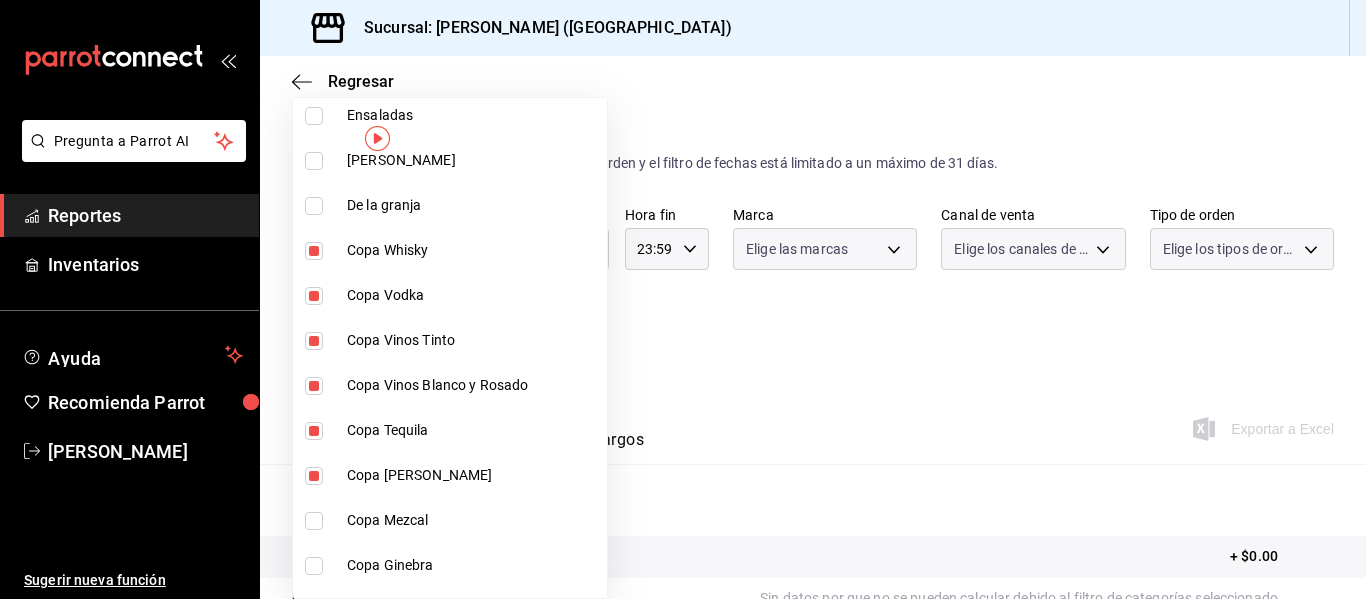drag, startPoint x: 366, startPoint y: 512, endPoint x: 357, endPoint y: 568, distance: 56.718605 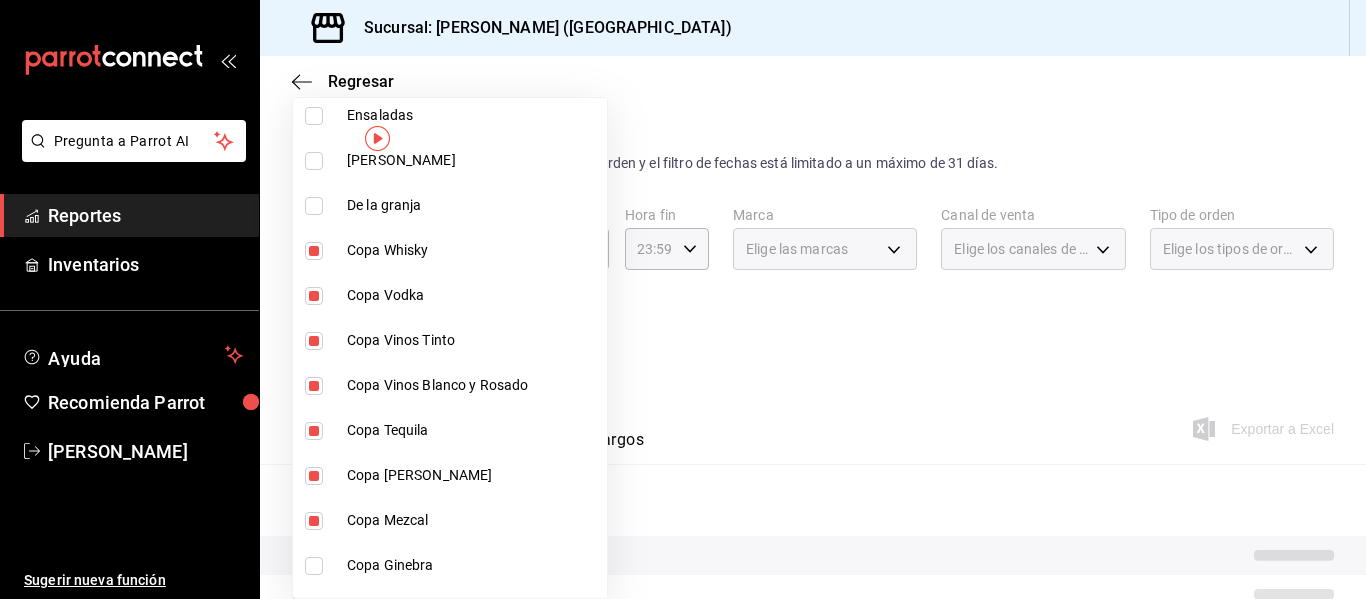 click on "Copa Ginebra" at bounding box center [473, 565] 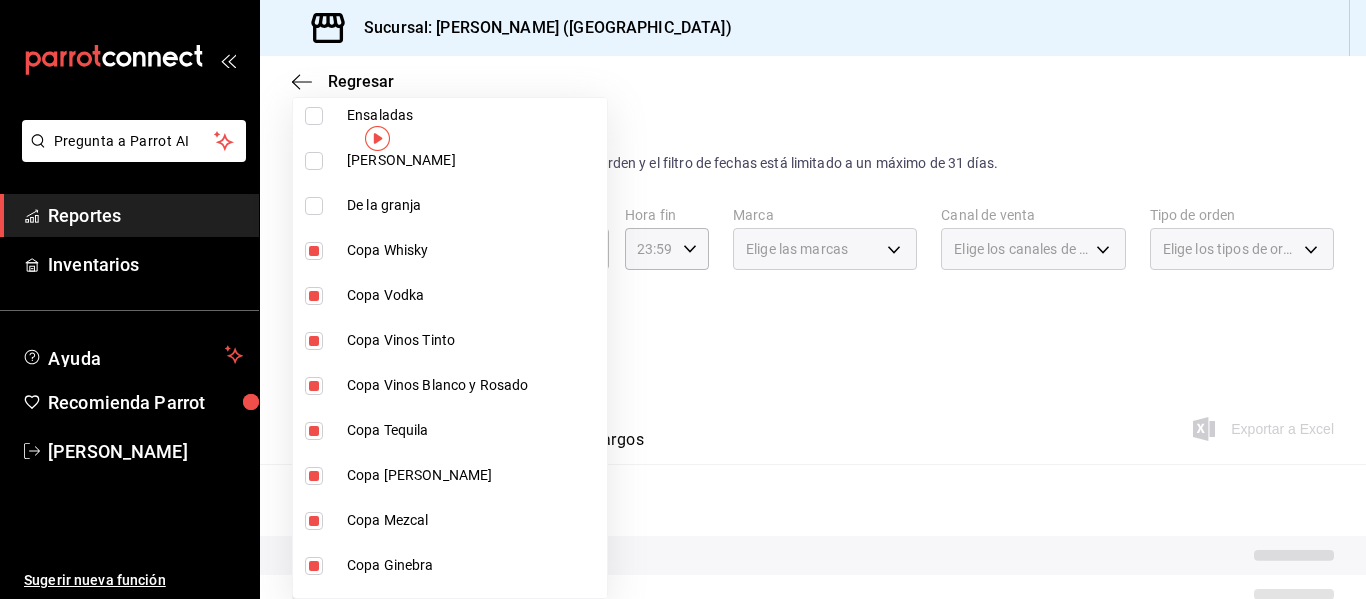 type on "9b554b3e-7c7b-4e55-9d5c-597ab0ee7770,896fe6f5-1a27-4ec1-a1dd-c6a444b2fcdc,0211dea7-b21b-445f-9094-81184aec1863,f2ea2aa3-e8be-44fc-bbc5-c45e08968c51,a30c718c-6420-4156-a77c-b9bf39284047,e0c03dec-303f-4806-afe3-8da2790bc2ec,ff787e47-82d4-41d0-92eb-f78512d3d1dc,8f7da4a9-3221-424e-ad11-caa18c469ca3,b4fbefac-8fa7-4c3f-adbe-06360e9df051,91bb7751-1da9-4319-a82b-29e806abca2d,6f7b0abe-963b-4496-b115-5ba60922d914,d47f2205-d431-43f2-a3bc-a281b27c1d1d" 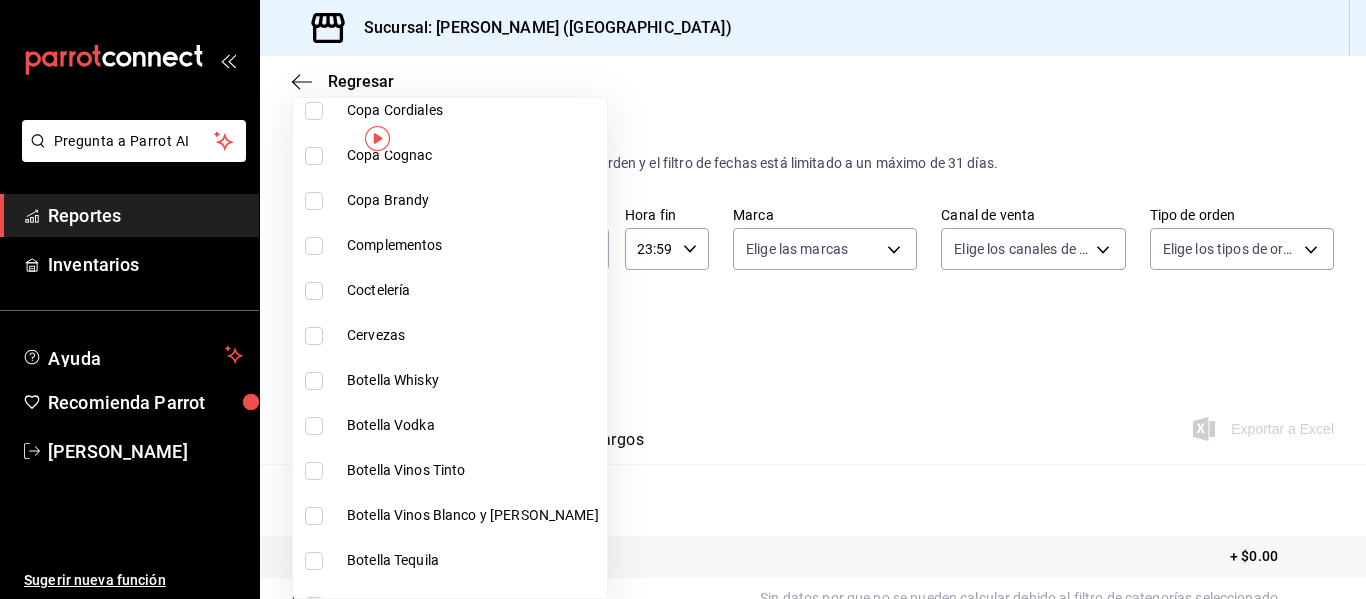 scroll, scrollTop: 2500, scrollLeft: 0, axis: vertical 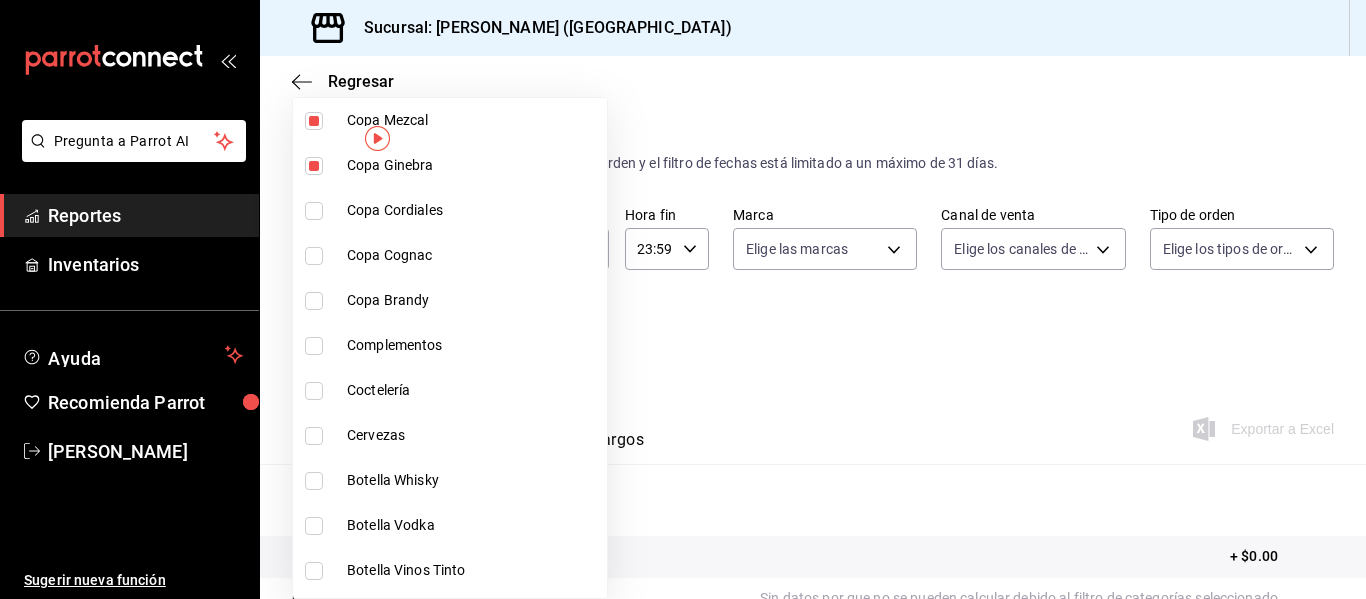 drag, startPoint x: 406, startPoint y: 217, endPoint x: 421, endPoint y: 251, distance: 37.161808 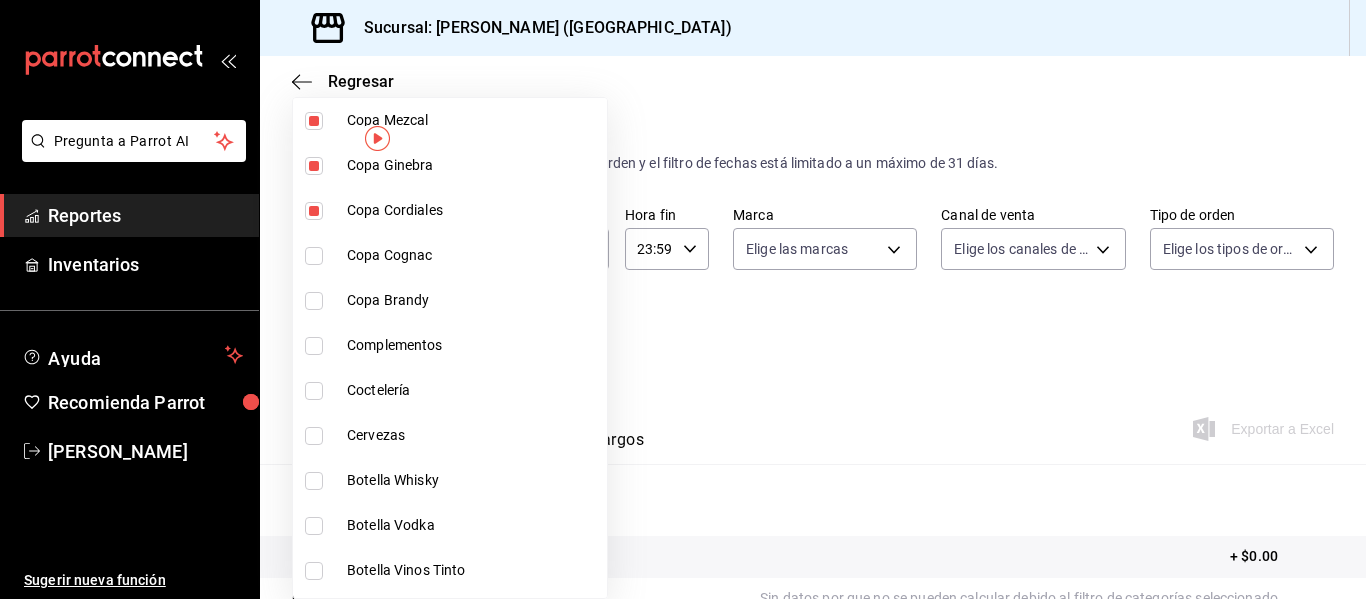 click on "Copa Cognac" at bounding box center [473, 255] 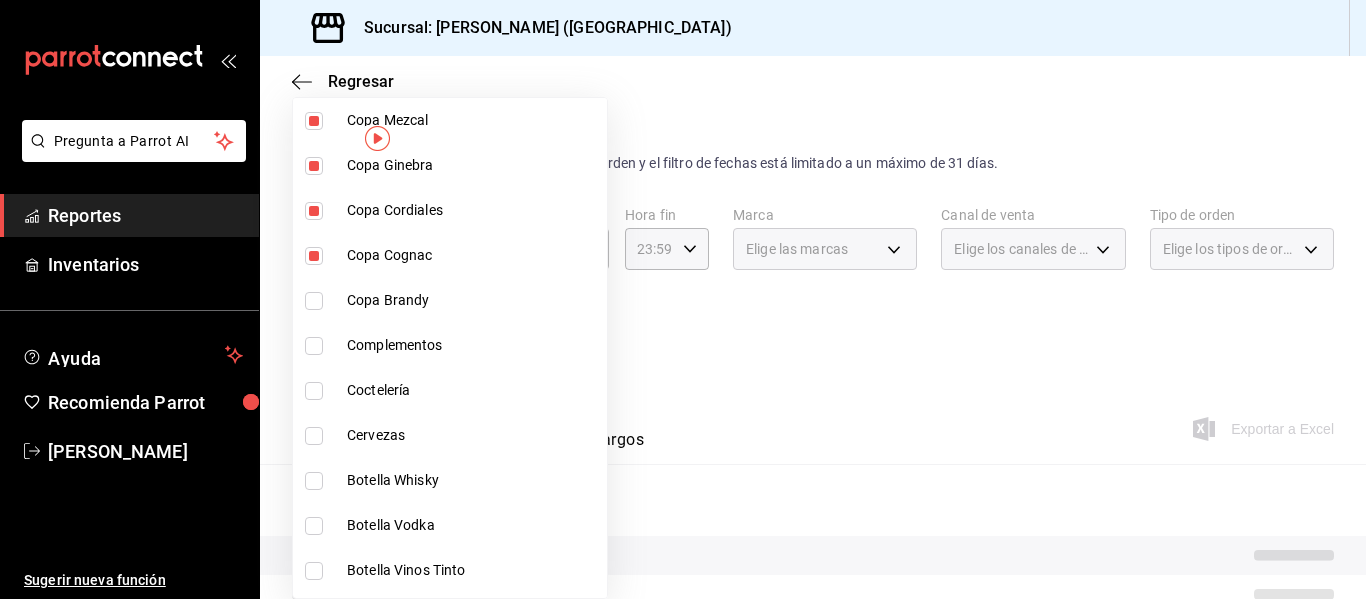 drag, startPoint x: 414, startPoint y: 281, endPoint x: 395, endPoint y: 372, distance: 92.96236 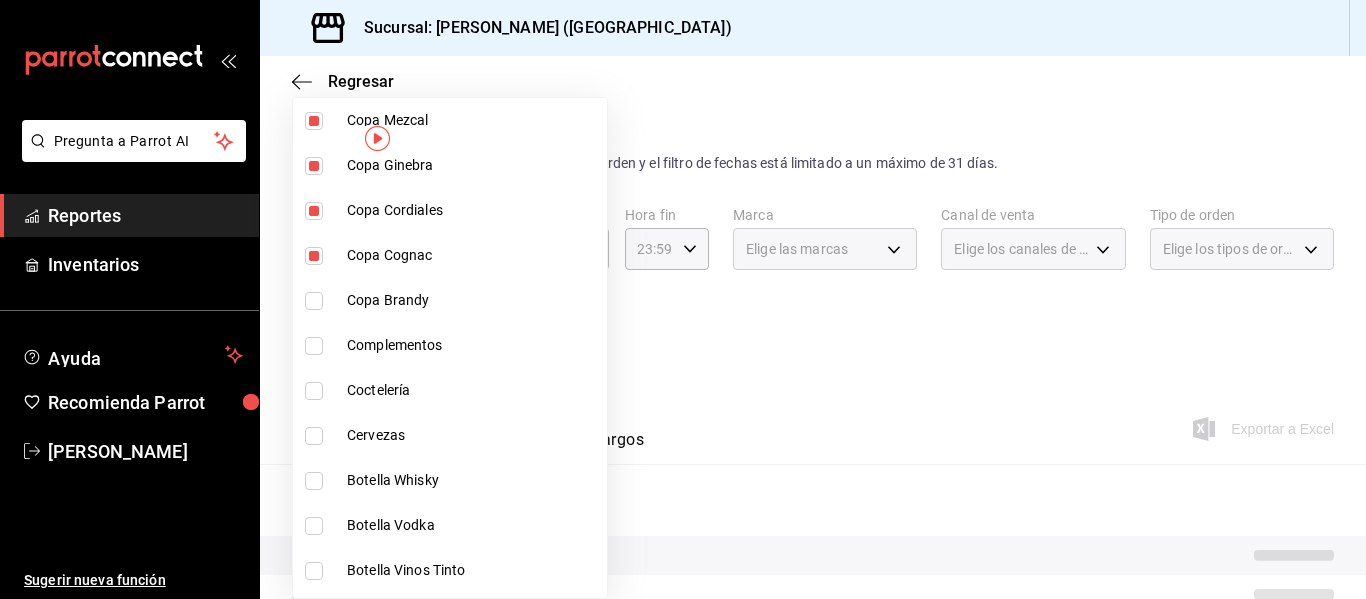 click on "Copa Brandy" at bounding box center (450, 300) 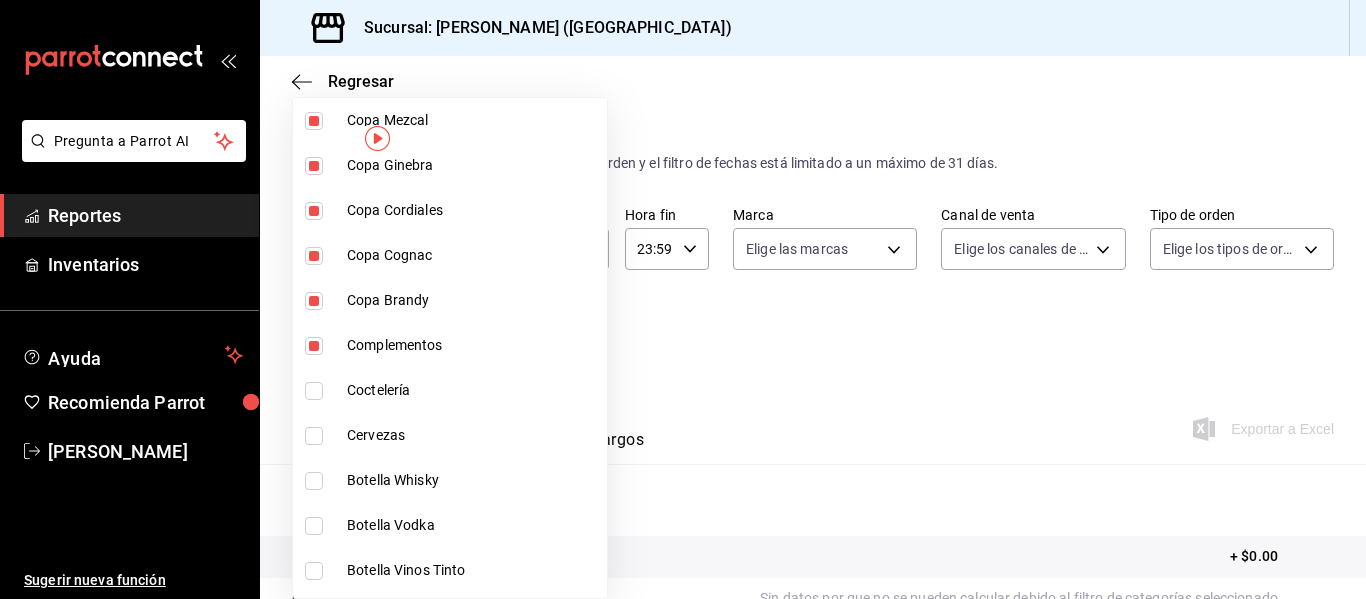 click on "Complementos" at bounding box center (473, 345) 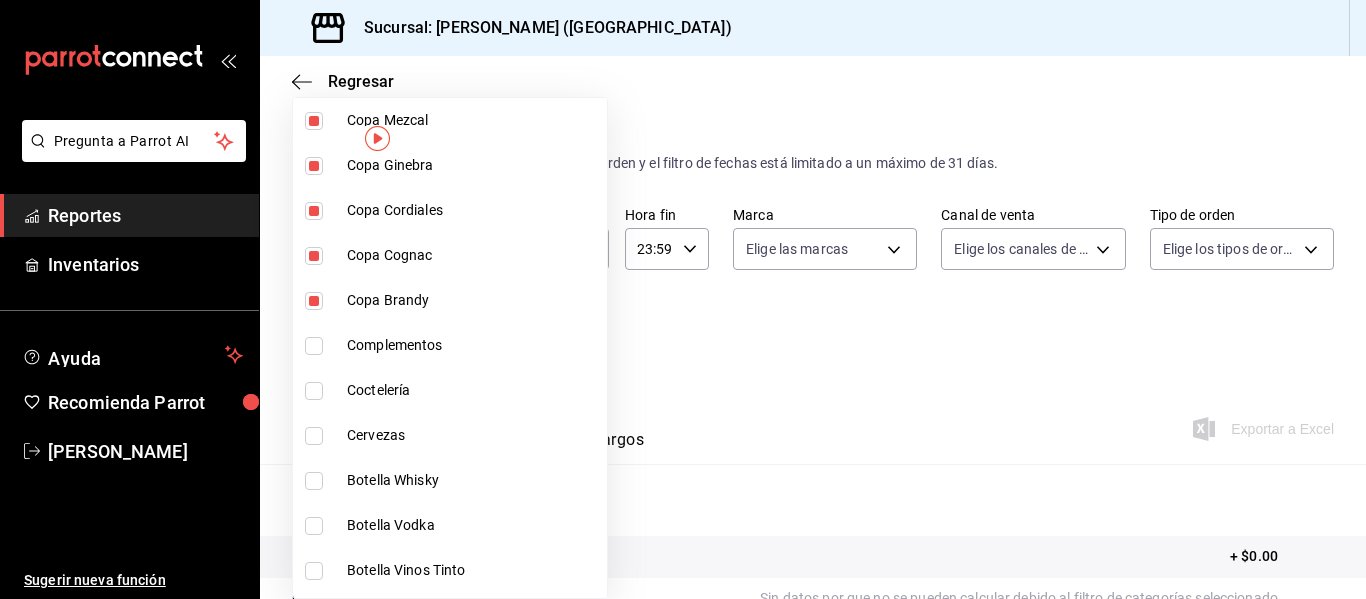 drag, startPoint x: 387, startPoint y: 398, endPoint x: 383, endPoint y: 431, distance: 33.24154 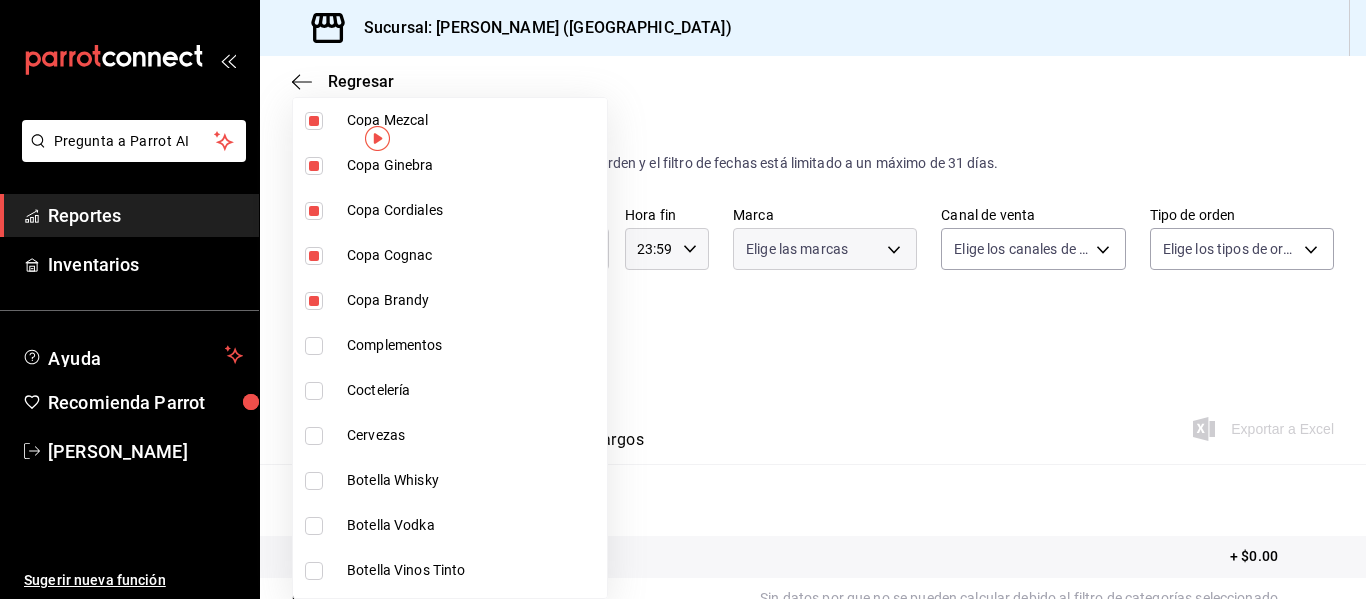type on "9b554b3e-7c7b-4e55-9d5c-597ab0ee7770,896fe6f5-1a27-4ec1-a1dd-c6a444b2fcdc,0211dea7-b21b-445f-9094-81184aec1863,f2ea2aa3-e8be-44fc-bbc5-c45e08968c51,a30c718c-6420-4156-a77c-b9bf39284047,e0c03dec-303f-4806-afe3-8da2790bc2ec,ff787e47-82d4-41d0-92eb-f78512d3d1dc,8f7da4a9-3221-424e-ad11-caa18c469ca3,b4fbefac-8fa7-4c3f-adbe-06360e9df051,91bb7751-1da9-4319-a82b-29e806abca2d,6f7b0abe-963b-4496-b115-5ba60922d914,d47f2205-d431-43f2-a3bc-a281b27c1d1d,45aa93a8-2bf1-4390-bb02-01ba59998b68,aed39600-46c6-4ae8-a2c9-f2822713e40b,14fdb0af-7039-4d8b-af01-e5ec53a77bac,f26231c4-6894-4d25-94b0-4866c6b8656c" 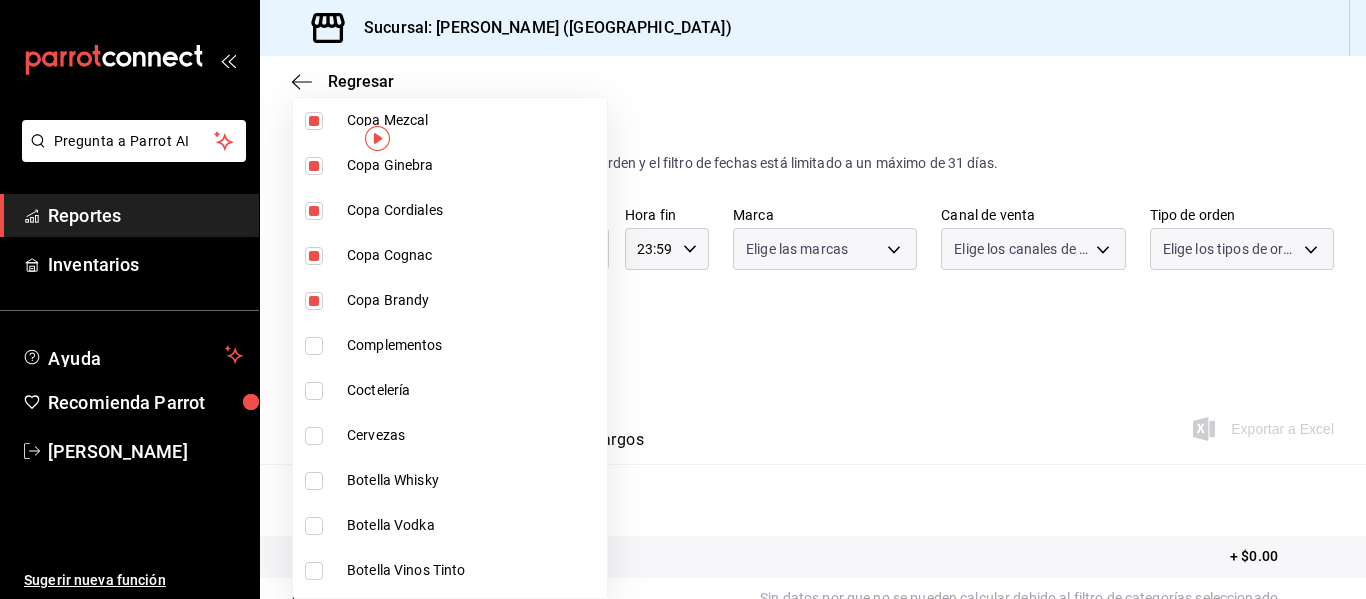 click on "Cervezas" at bounding box center [473, 435] 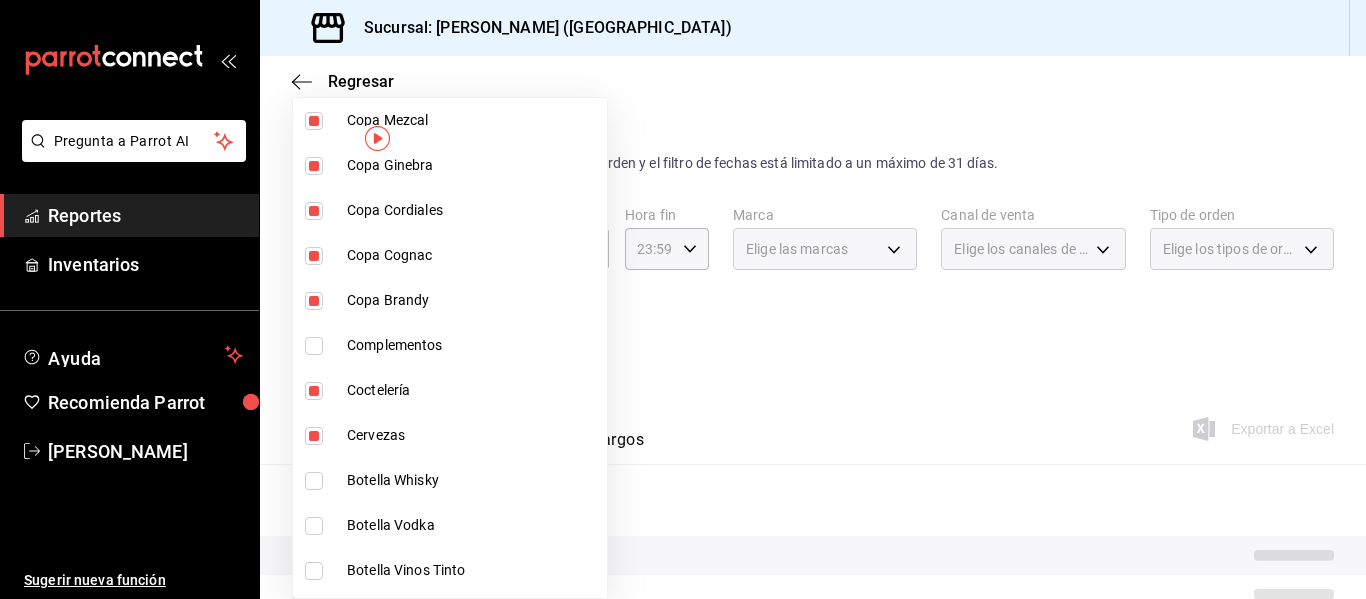 type on "9b554b3e-7c7b-4e55-9d5c-597ab0ee7770,896fe6f5-1a27-4ec1-a1dd-c6a444b2fcdc,0211dea7-b21b-445f-9094-81184aec1863,f2ea2aa3-e8be-44fc-bbc5-c45e08968c51,a30c718c-6420-4156-a77c-b9bf39284047,e0c03dec-303f-4806-afe3-8da2790bc2ec,ff787e47-82d4-41d0-92eb-f78512d3d1dc,8f7da4a9-3221-424e-ad11-caa18c469ca3,b4fbefac-8fa7-4c3f-adbe-06360e9df051,91bb7751-1da9-4319-a82b-29e806abca2d,6f7b0abe-963b-4496-b115-5ba60922d914,d47f2205-d431-43f2-a3bc-a281b27c1d1d,45aa93a8-2bf1-4390-bb02-01ba59998b68,aed39600-46c6-4ae8-a2c9-f2822713e40b,14fdb0af-7039-4d8b-af01-e5ec53a77bac,f26231c4-6894-4d25-94b0-4866c6b8656c,8f880953-751e-47e9-9c44-8c20e278afd3" 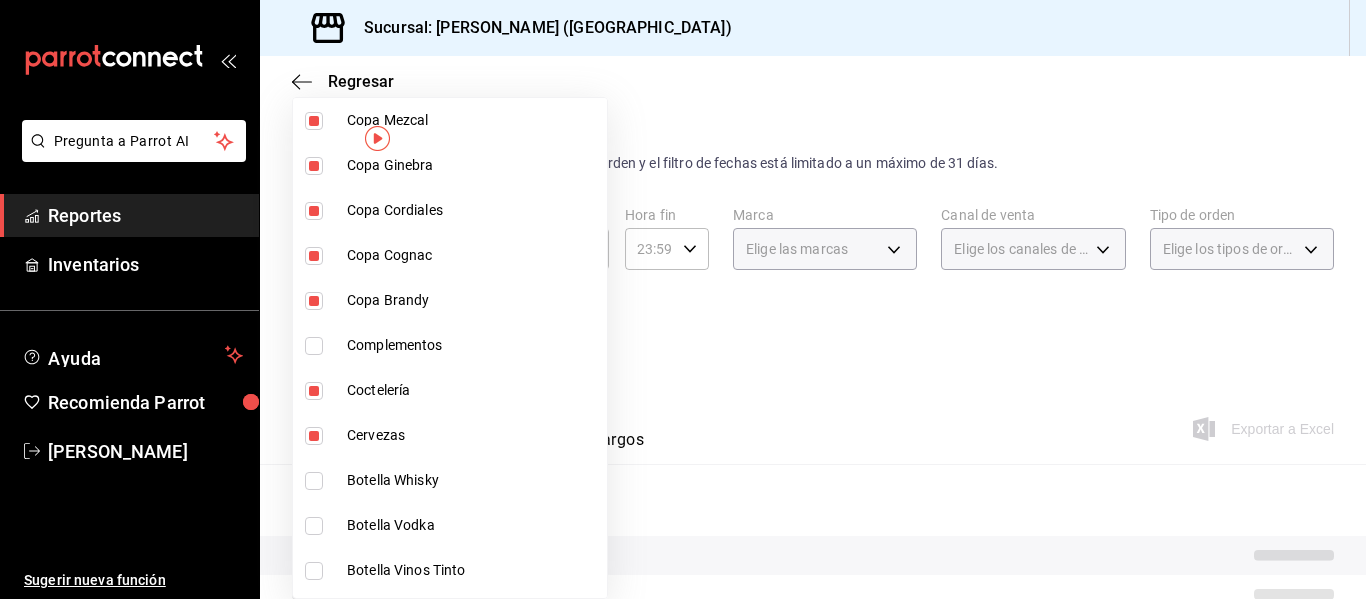 click on "Botella Whisky" at bounding box center (450, 480) 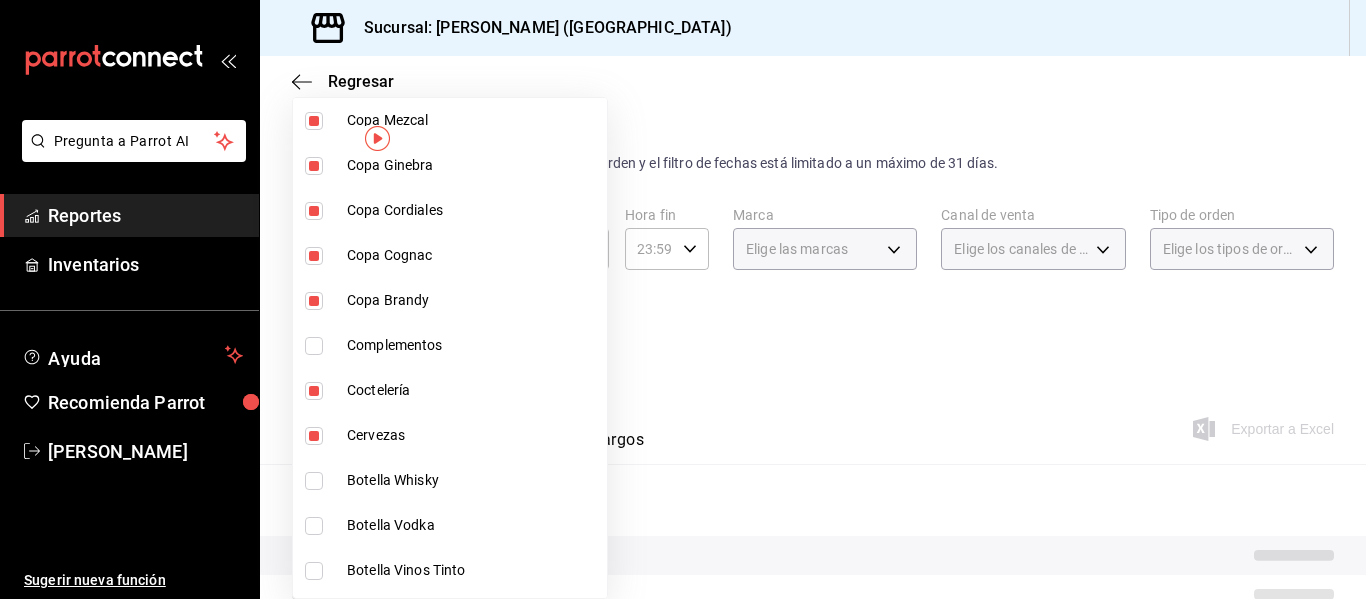 type on "9b554b3e-7c7b-4e55-9d5c-597ab0ee7770,896fe6f5-1a27-4ec1-a1dd-c6a444b2fcdc,0211dea7-b21b-445f-9094-81184aec1863,f2ea2aa3-e8be-44fc-bbc5-c45e08968c51,a30c718c-6420-4156-a77c-b9bf39284047,e0c03dec-303f-4806-afe3-8da2790bc2ec,ff787e47-82d4-41d0-92eb-f78512d3d1dc,8f7da4a9-3221-424e-ad11-caa18c469ca3,b4fbefac-8fa7-4c3f-adbe-06360e9df051,91bb7751-1da9-4319-a82b-29e806abca2d,6f7b0abe-963b-4496-b115-5ba60922d914,d47f2205-d431-43f2-a3bc-a281b27c1d1d,45aa93a8-2bf1-4390-bb02-01ba59998b68,aed39600-46c6-4ae8-a2c9-f2822713e40b,14fdb0af-7039-4d8b-af01-e5ec53a77bac,f26231c4-6894-4d25-94b0-4866c6b8656c,8f880953-751e-47e9-9c44-8c20e278afd3,874e947d-0a2f-481f-86ff-aea5b78c4e34" 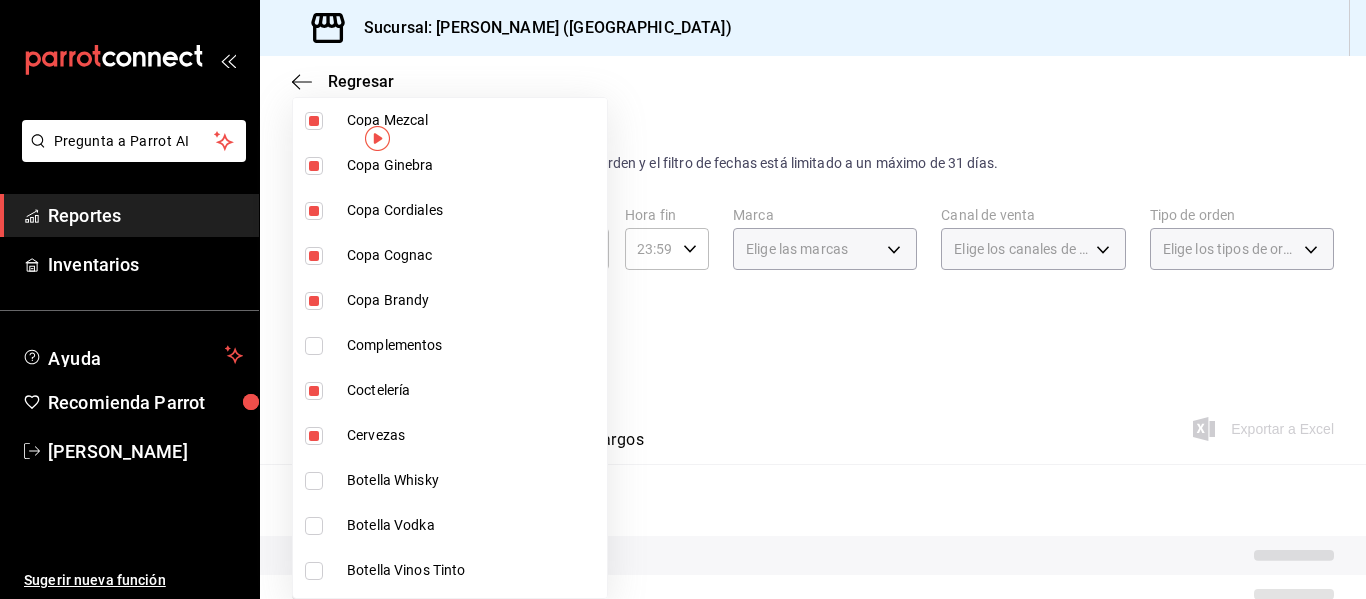 checkbox on "true" 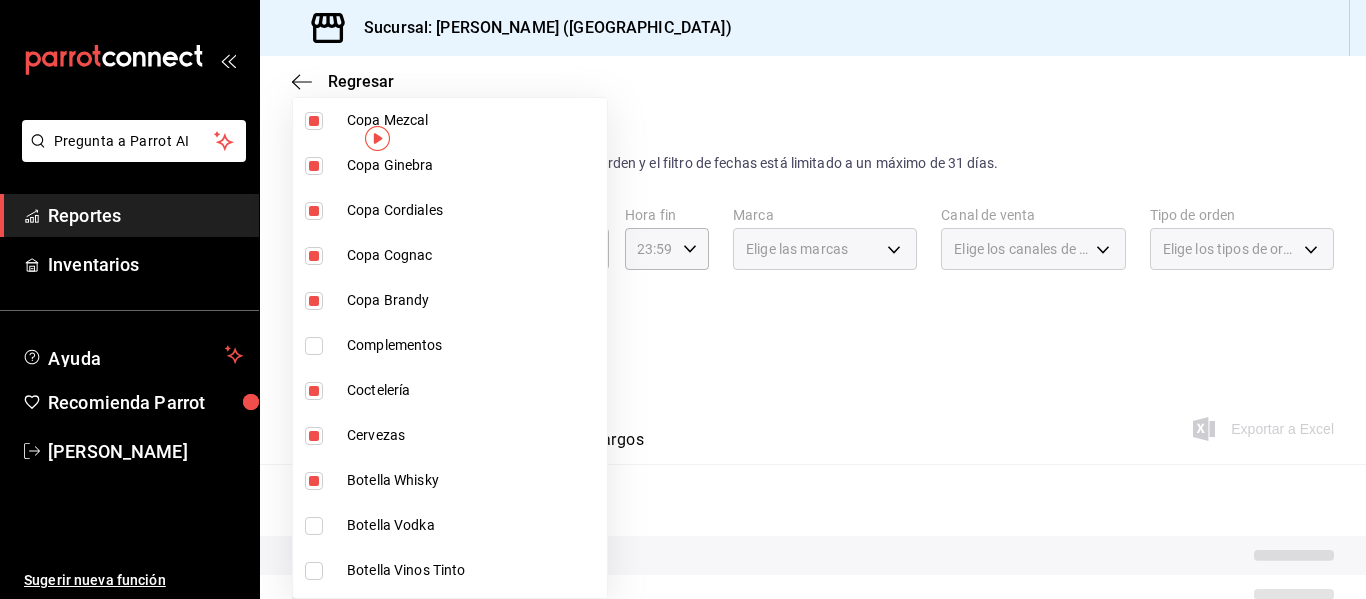 click on "Botella Vodka" at bounding box center [473, 525] 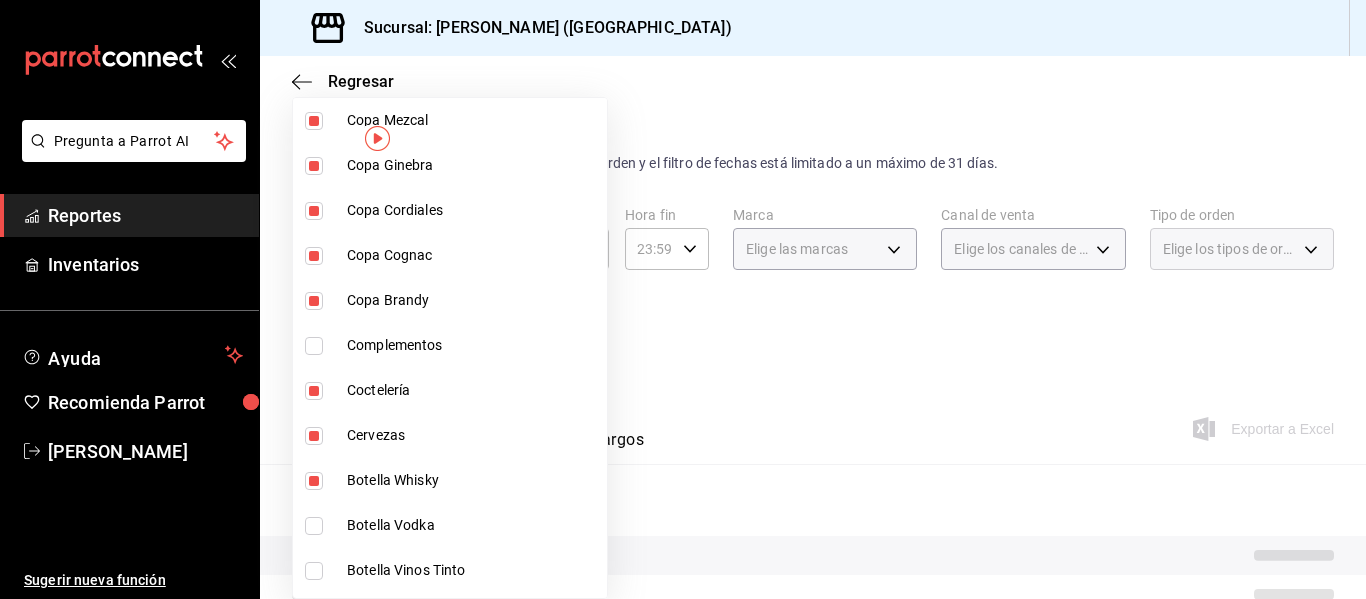 type on "9b554b3e-7c7b-4e55-9d5c-597ab0ee7770,896fe6f5-1a27-4ec1-a1dd-c6a444b2fcdc,0211dea7-b21b-445f-9094-81184aec1863,f2ea2aa3-e8be-44fc-bbc5-c45e08968c51,a30c718c-6420-4156-a77c-b9bf39284047,e0c03dec-303f-4806-afe3-8da2790bc2ec,ff787e47-82d4-41d0-92eb-f78512d3d1dc,8f7da4a9-3221-424e-ad11-caa18c469ca3,b4fbefac-8fa7-4c3f-adbe-06360e9df051,91bb7751-1da9-4319-a82b-29e806abca2d,6f7b0abe-963b-4496-b115-5ba60922d914,d47f2205-d431-43f2-a3bc-a281b27c1d1d,45aa93a8-2bf1-4390-bb02-01ba59998b68,aed39600-46c6-4ae8-a2c9-f2822713e40b,14fdb0af-7039-4d8b-af01-e5ec53a77bac,f26231c4-6894-4d25-94b0-4866c6b8656c,8f880953-751e-47e9-9c44-8c20e278afd3,874e947d-0a2f-481f-86ff-aea5b78c4e34,da5a9601-953f-4977-a1e1-d530856f477b" 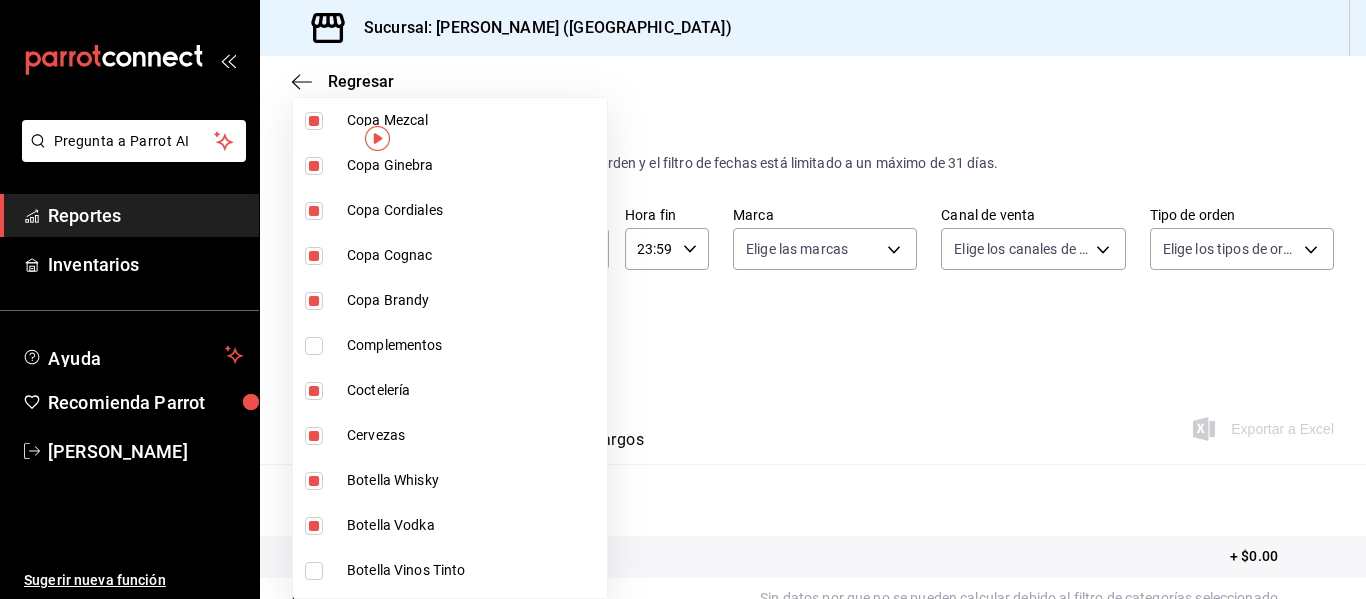 click on "Botella Vinos Tinto" at bounding box center (450, 570) 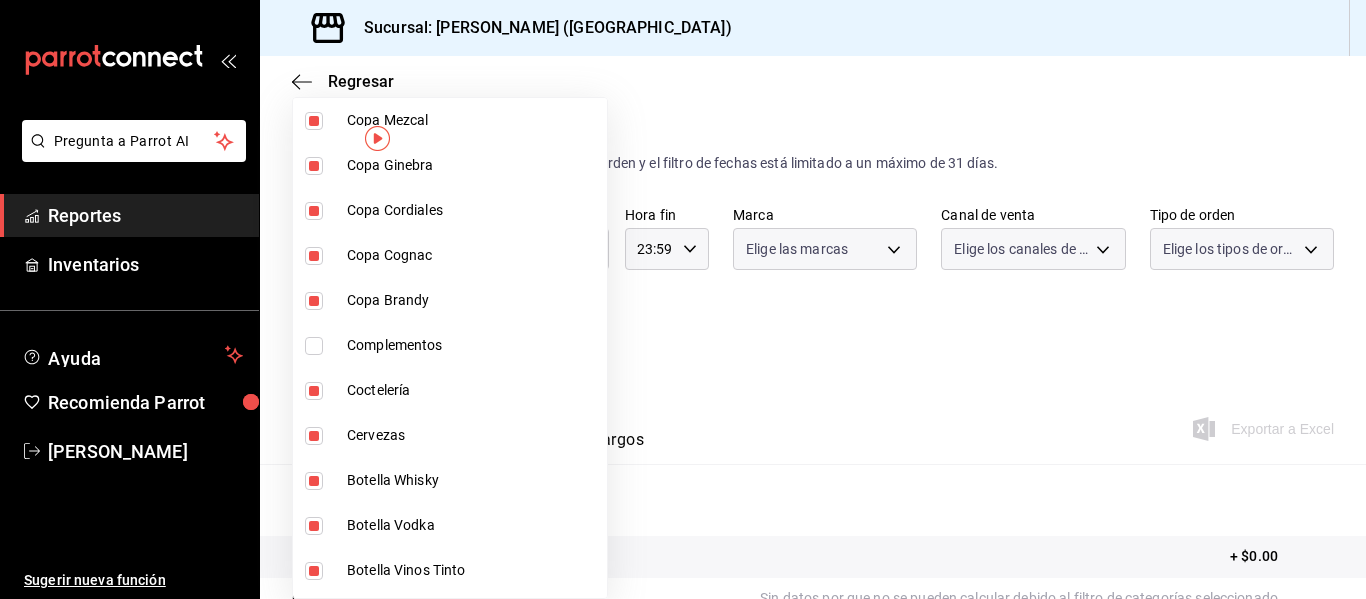 scroll, scrollTop: 2855, scrollLeft: 0, axis: vertical 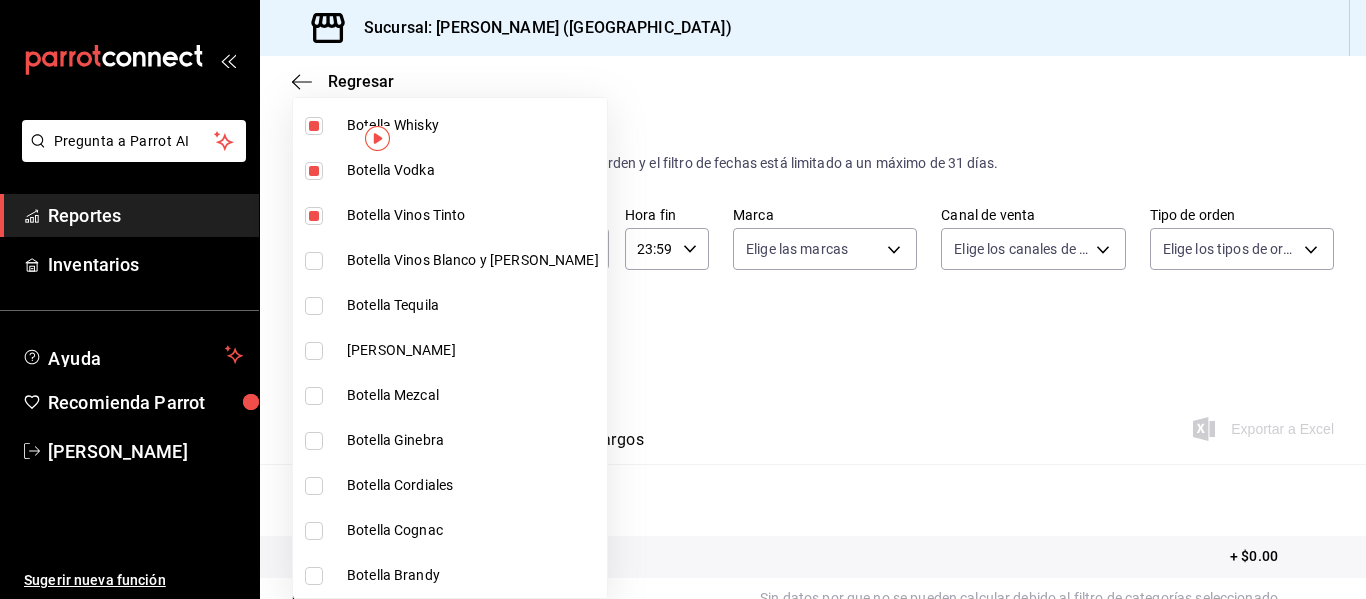 click on "Botella Vinos Blanco y Rosado" at bounding box center [473, 260] 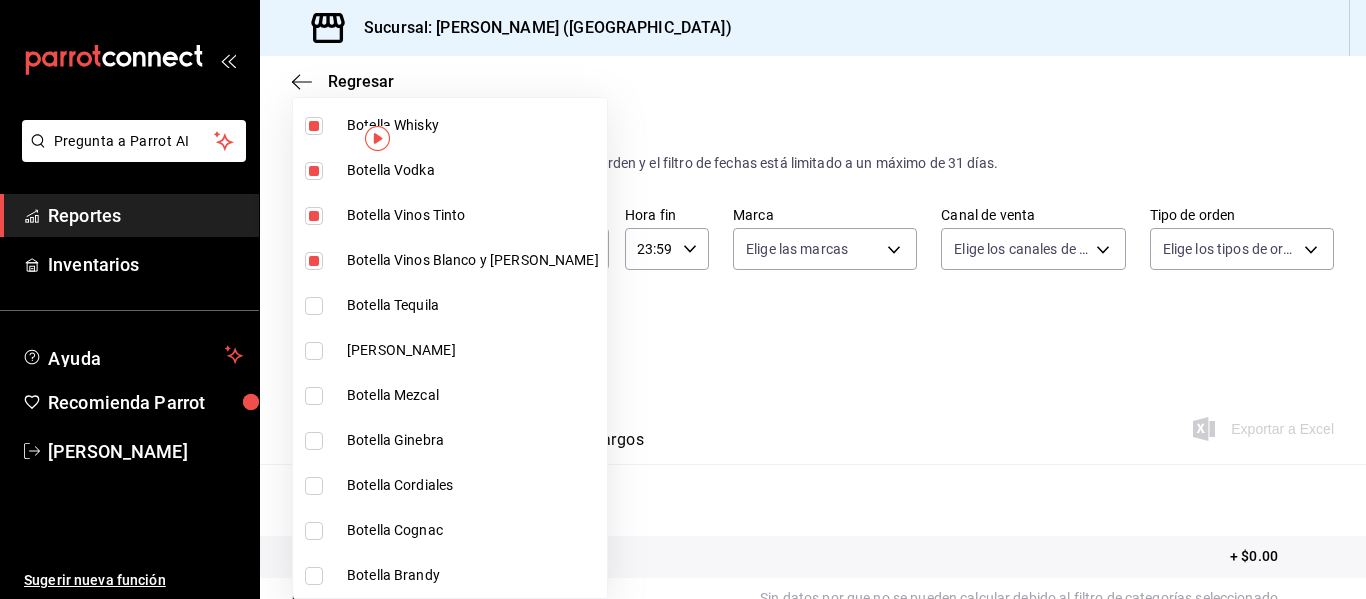 click on "Botella Tequila" at bounding box center [473, 305] 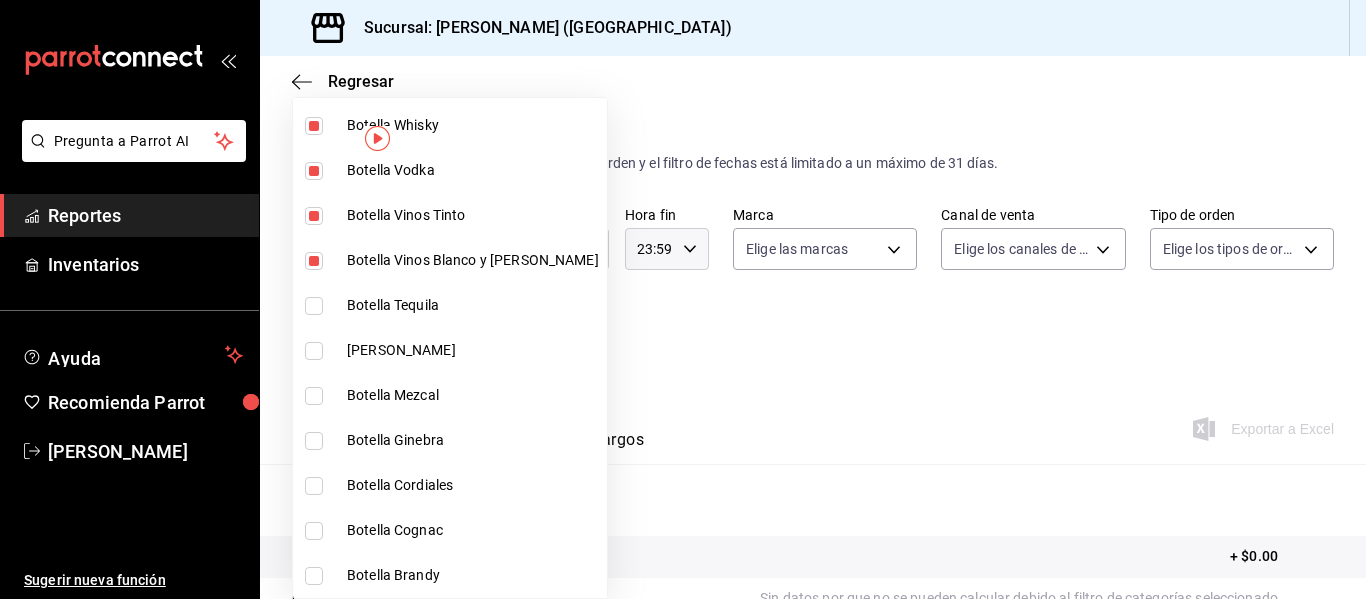 type on "9b554b3e-7c7b-4e55-9d5c-597ab0ee7770,896fe6f5-1a27-4ec1-a1dd-c6a444b2fcdc,0211dea7-b21b-445f-9094-81184aec1863,f2ea2aa3-e8be-44fc-bbc5-c45e08968c51,a30c718c-6420-4156-a77c-b9bf39284047,e0c03dec-303f-4806-afe3-8da2790bc2ec,ff787e47-82d4-41d0-92eb-f78512d3d1dc,8f7da4a9-3221-424e-ad11-caa18c469ca3,b4fbefac-8fa7-4c3f-adbe-06360e9df051,91bb7751-1da9-4319-a82b-29e806abca2d,6f7b0abe-963b-4496-b115-5ba60922d914,d47f2205-d431-43f2-a3bc-a281b27c1d1d,45aa93a8-2bf1-4390-bb02-01ba59998b68,aed39600-46c6-4ae8-a2c9-f2822713e40b,14fdb0af-7039-4d8b-af01-e5ec53a77bac,f26231c4-6894-4d25-94b0-4866c6b8656c,8f880953-751e-47e9-9c44-8c20e278afd3,874e947d-0a2f-481f-86ff-aea5b78c4e34,da5a9601-953f-4977-a1e1-d530856f477b,dc9235b6-2811-4b09-8c0c-971f8cd71ff0,31393535-3d9f-4296-885b-20b05ba1fe39,50227b9c-9b33-433e-b4cc-882850877fa2" 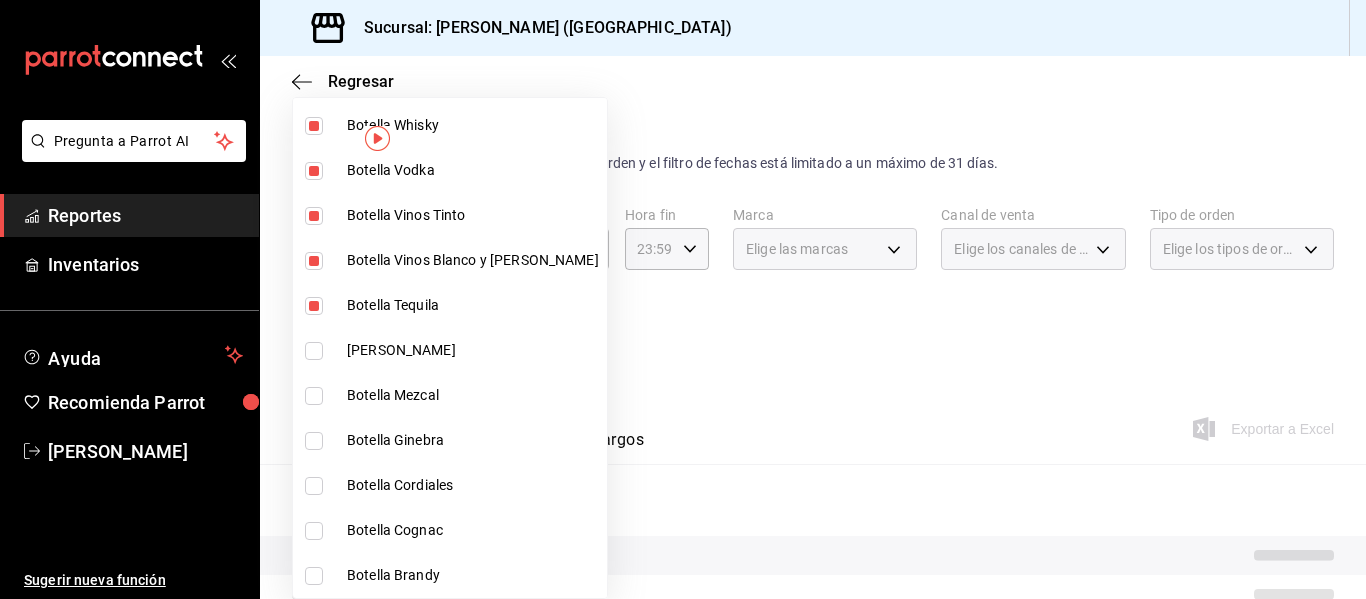 drag, startPoint x: 398, startPoint y: 335, endPoint x: 383, endPoint y: 365, distance: 33.54102 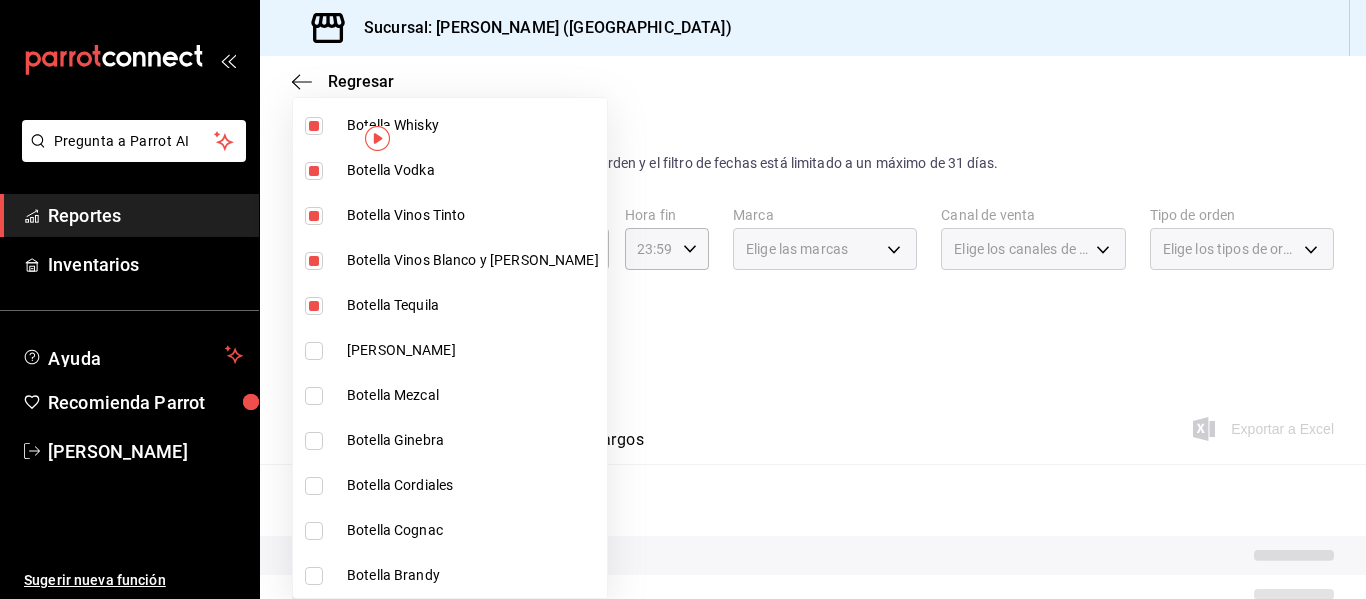 click on "Botella Ron" at bounding box center (450, 350) 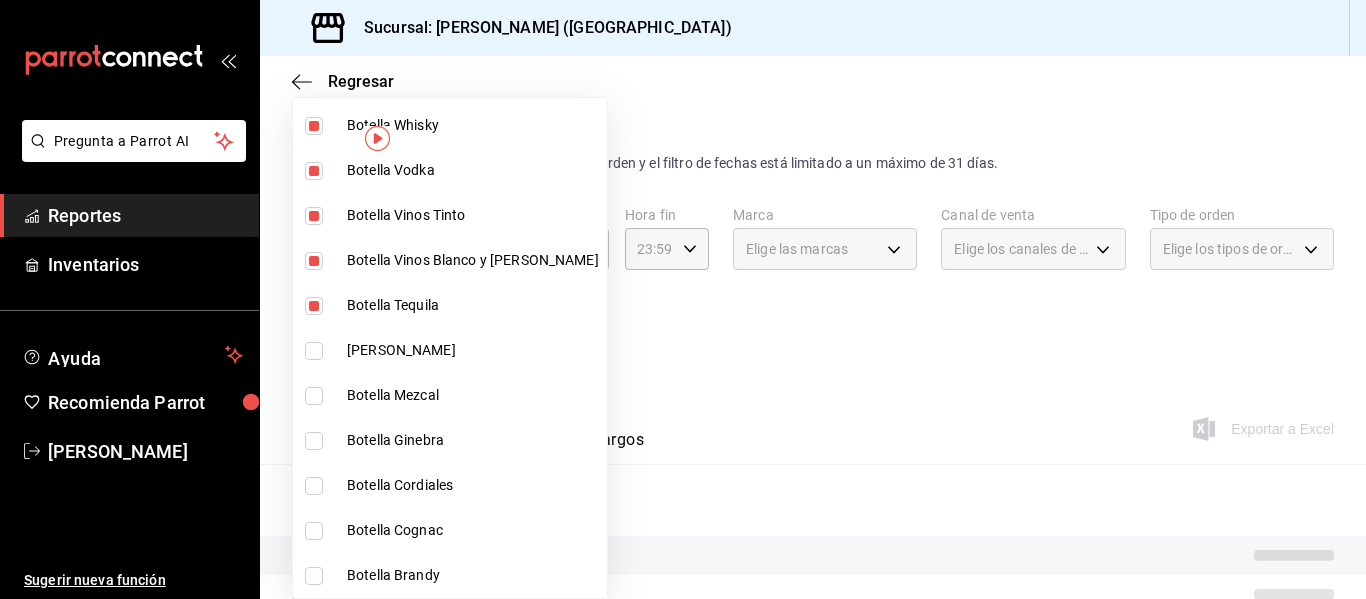type on "9b554b3e-7c7b-4e55-9d5c-597ab0ee7770,896fe6f5-1a27-4ec1-a1dd-c6a444b2fcdc,0211dea7-b21b-445f-9094-81184aec1863,f2ea2aa3-e8be-44fc-bbc5-c45e08968c51,a30c718c-6420-4156-a77c-b9bf39284047,e0c03dec-303f-4806-afe3-8da2790bc2ec,ff787e47-82d4-41d0-92eb-f78512d3d1dc,8f7da4a9-3221-424e-ad11-caa18c469ca3,b4fbefac-8fa7-4c3f-adbe-06360e9df051,91bb7751-1da9-4319-a82b-29e806abca2d,6f7b0abe-963b-4496-b115-5ba60922d914,d47f2205-d431-43f2-a3bc-a281b27c1d1d,45aa93a8-2bf1-4390-bb02-01ba59998b68,aed39600-46c6-4ae8-a2c9-f2822713e40b,14fdb0af-7039-4d8b-af01-e5ec53a77bac,f26231c4-6894-4d25-94b0-4866c6b8656c,8f880953-751e-47e9-9c44-8c20e278afd3,874e947d-0a2f-481f-86ff-aea5b78c4e34,da5a9601-953f-4977-a1e1-d530856f477b,dc9235b6-2811-4b09-8c0c-971f8cd71ff0,31393535-3d9f-4296-885b-20b05ba1fe39,50227b9c-9b33-433e-b4cc-882850877fa2,a6a266e4-8826-4ad5-8221-18bd6ee40128" 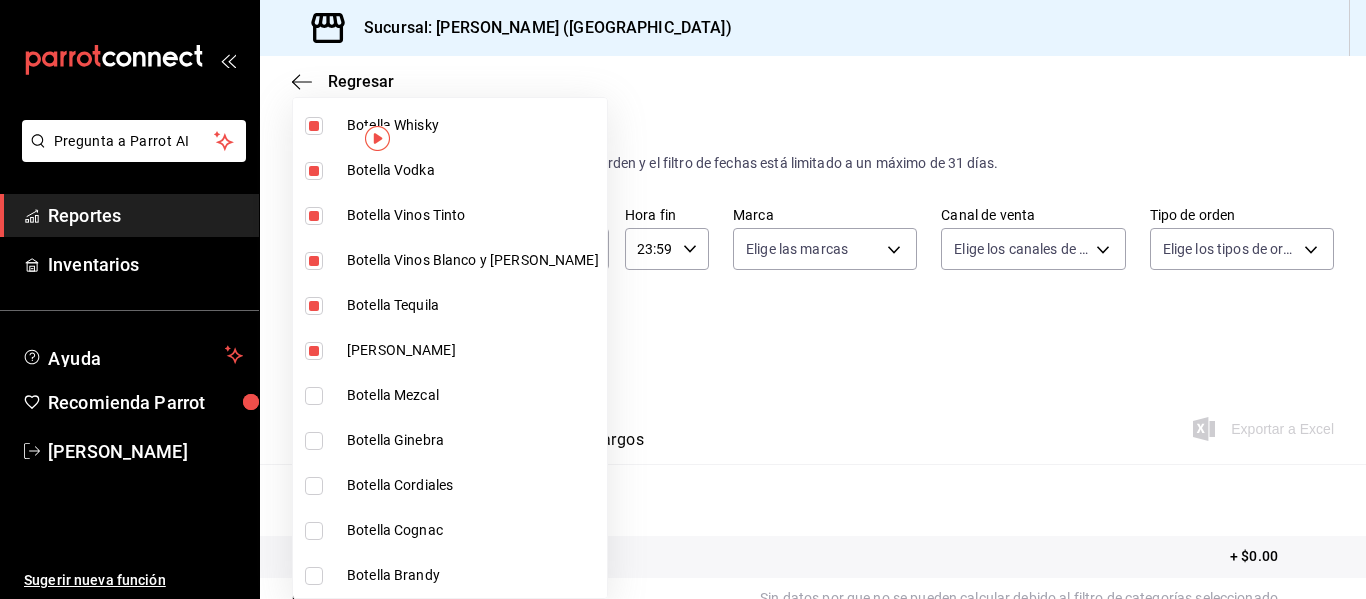 click on "Botella Mezcal" at bounding box center [473, 395] 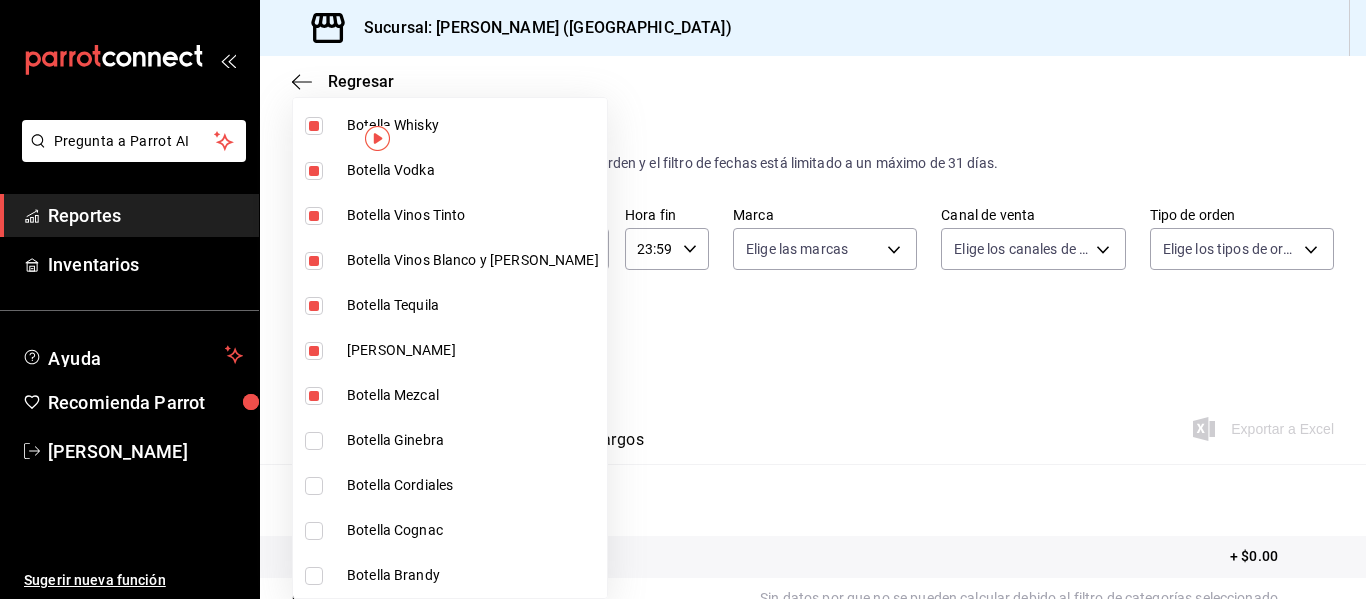 drag, startPoint x: 363, startPoint y: 446, endPoint x: 364, endPoint y: 487, distance: 41.01219 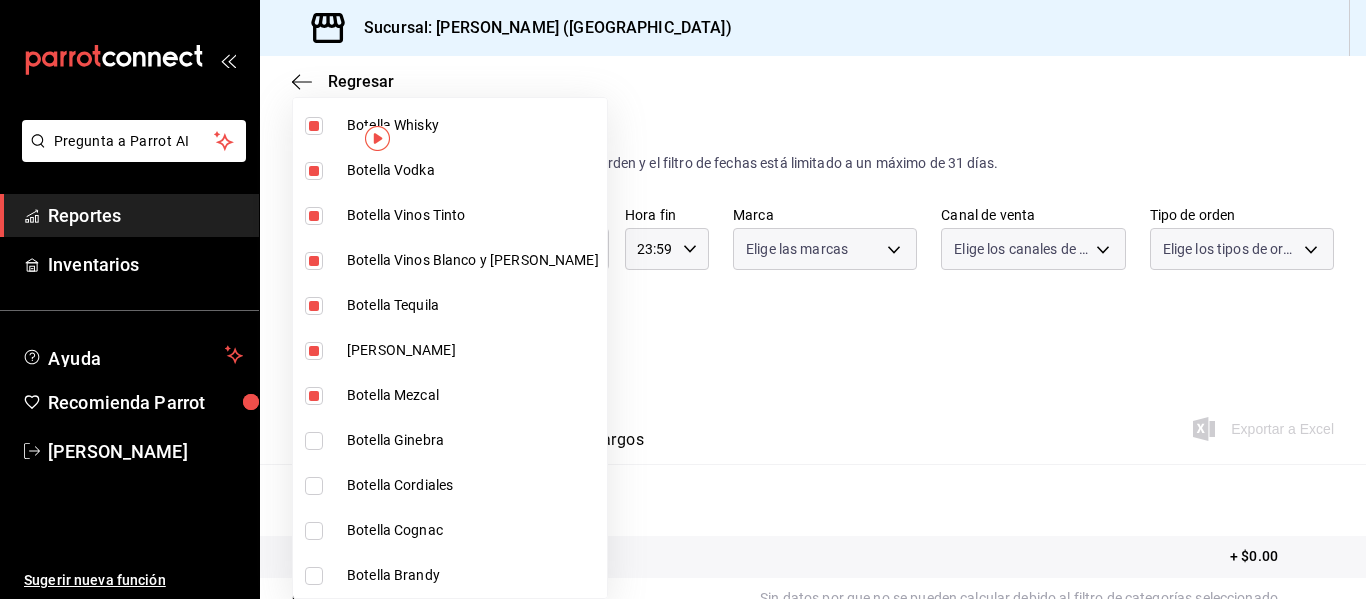 type on "9b554b3e-7c7b-4e55-9d5c-597ab0ee7770,896fe6f5-1a27-4ec1-a1dd-c6a444b2fcdc,0211dea7-b21b-445f-9094-81184aec1863,f2ea2aa3-e8be-44fc-bbc5-c45e08968c51,a30c718c-6420-4156-a77c-b9bf39284047,e0c03dec-303f-4806-afe3-8da2790bc2ec,ff787e47-82d4-41d0-92eb-f78512d3d1dc,8f7da4a9-3221-424e-ad11-caa18c469ca3,b4fbefac-8fa7-4c3f-adbe-06360e9df051,91bb7751-1da9-4319-a82b-29e806abca2d,6f7b0abe-963b-4496-b115-5ba60922d914,d47f2205-d431-43f2-a3bc-a281b27c1d1d,45aa93a8-2bf1-4390-bb02-01ba59998b68,aed39600-46c6-4ae8-a2c9-f2822713e40b,14fdb0af-7039-4d8b-af01-e5ec53a77bac,f26231c4-6894-4d25-94b0-4866c6b8656c,8f880953-751e-47e9-9c44-8c20e278afd3,874e947d-0a2f-481f-86ff-aea5b78c4e34,da5a9601-953f-4977-a1e1-d530856f477b,dc9235b6-2811-4b09-8c0c-971f8cd71ff0,31393535-3d9f-4296-885b-20b05ba1fe39,50227b9c-9b33-433e-b4cc-882850877fa2,a6a266e4-8826-4ad5-8221-18bd6ee40128,89a72e79-2072-4479-8008-4ef853a604d2,7a6acecc-3b31-4aa1-997c-180efedd3e14" 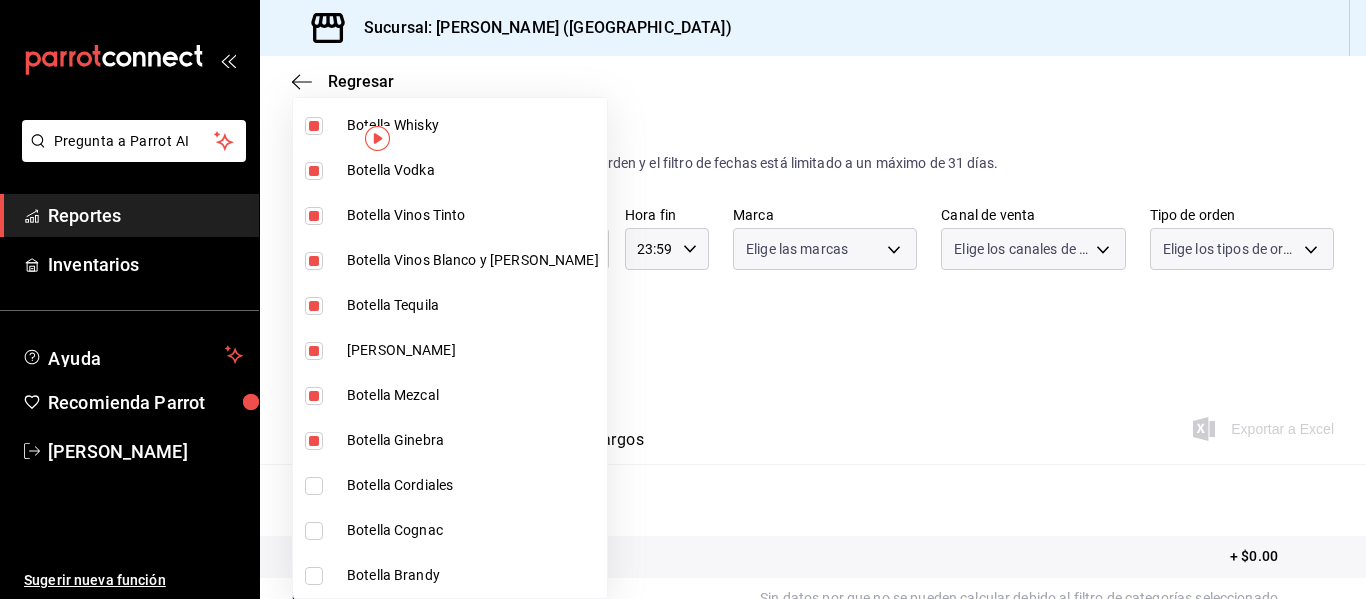 click on "Botella Cordiales" at bounding box center [473, 485] 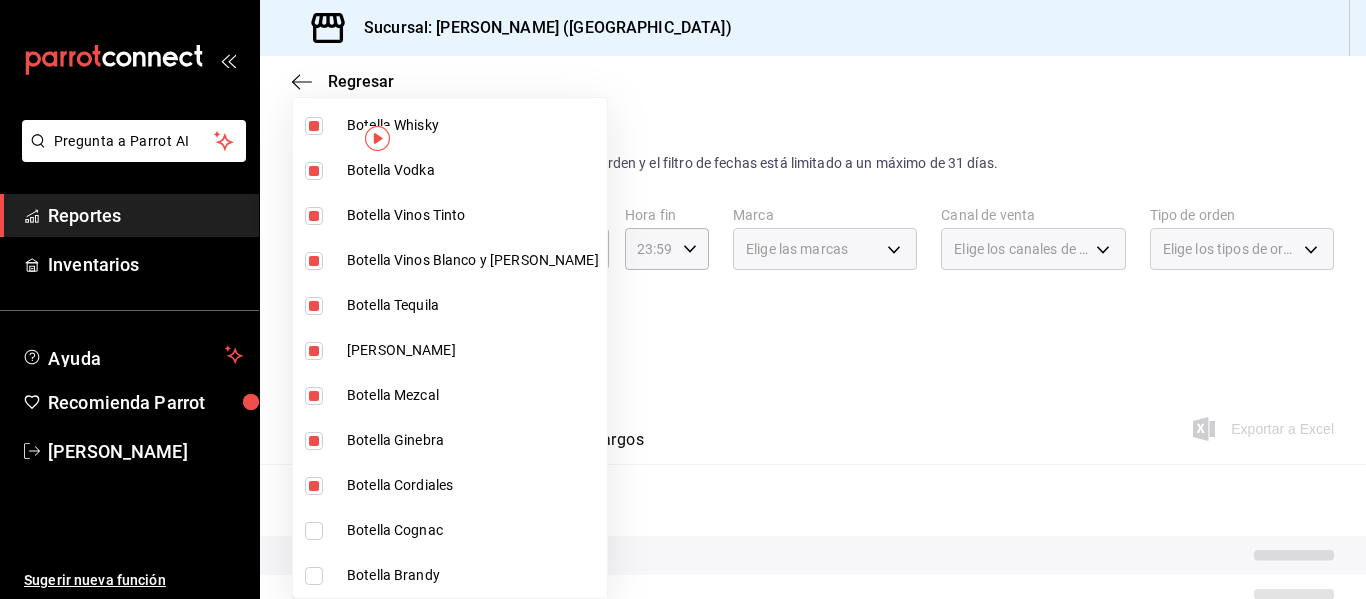 drag, startPoint x: 357, startPoint y: 513, endPoint x: 337, endPoint y: 572, distance: 62.297672 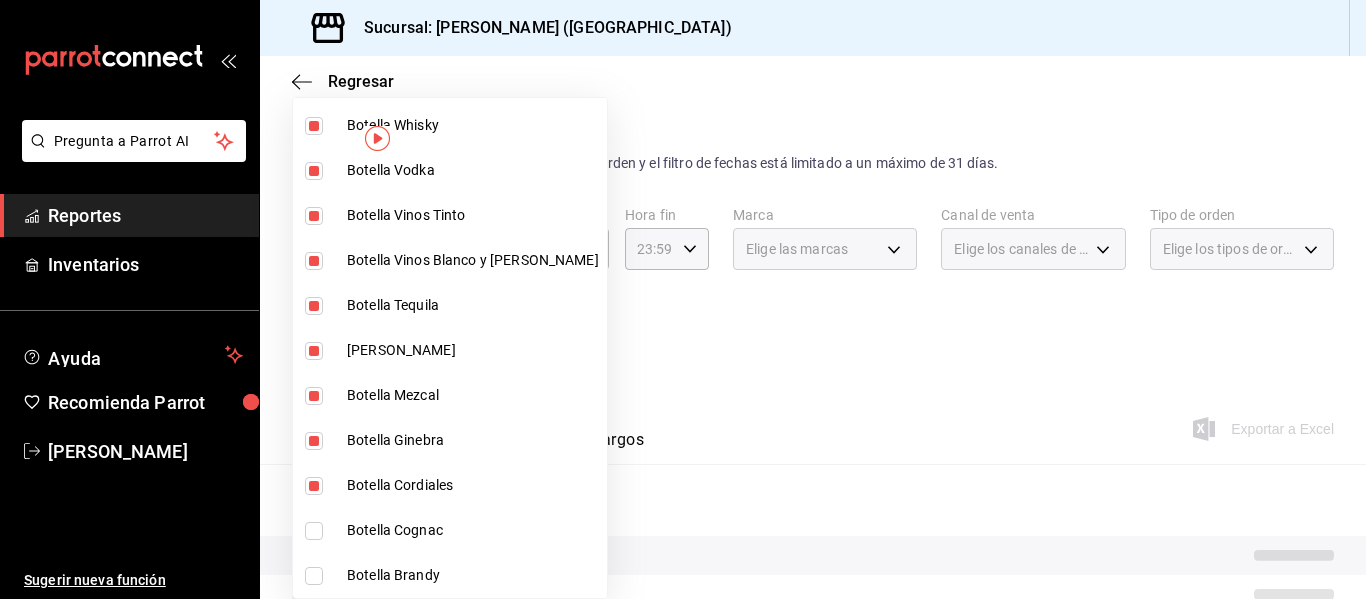 click on "Botella Cognac" at bounding box center (450, 530) 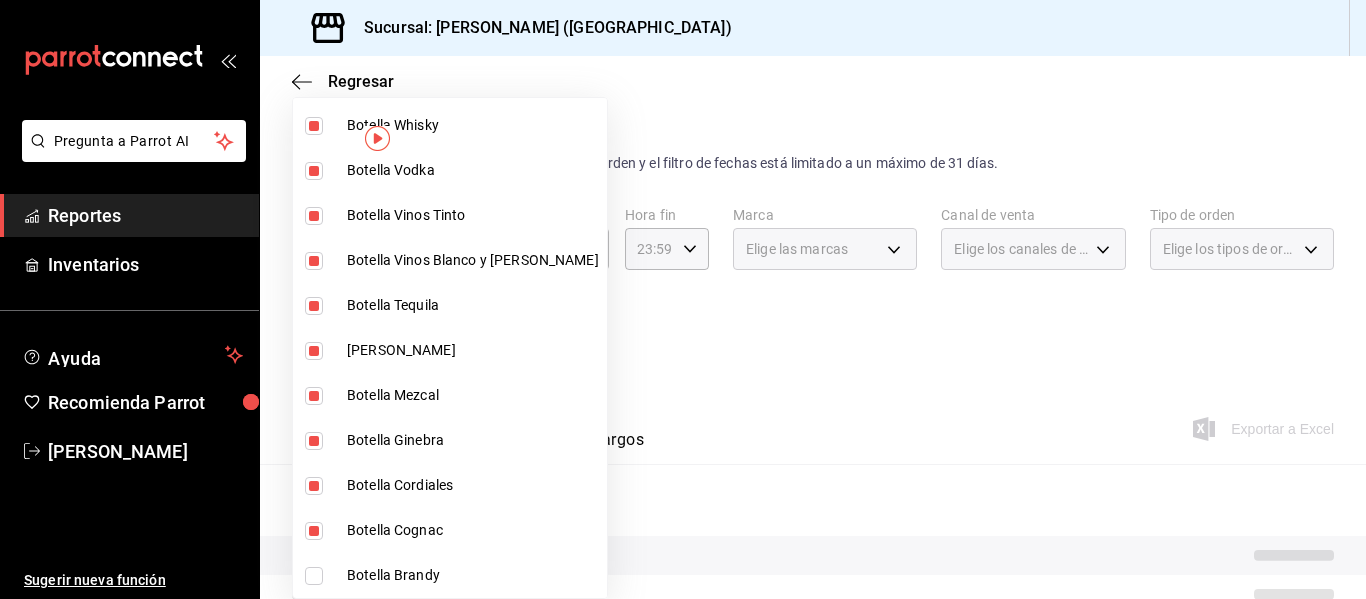 drag, startPoint x: 333, startPoint y: 593, endPoint x: 383, endPoint y: 583, distance: 50.990196 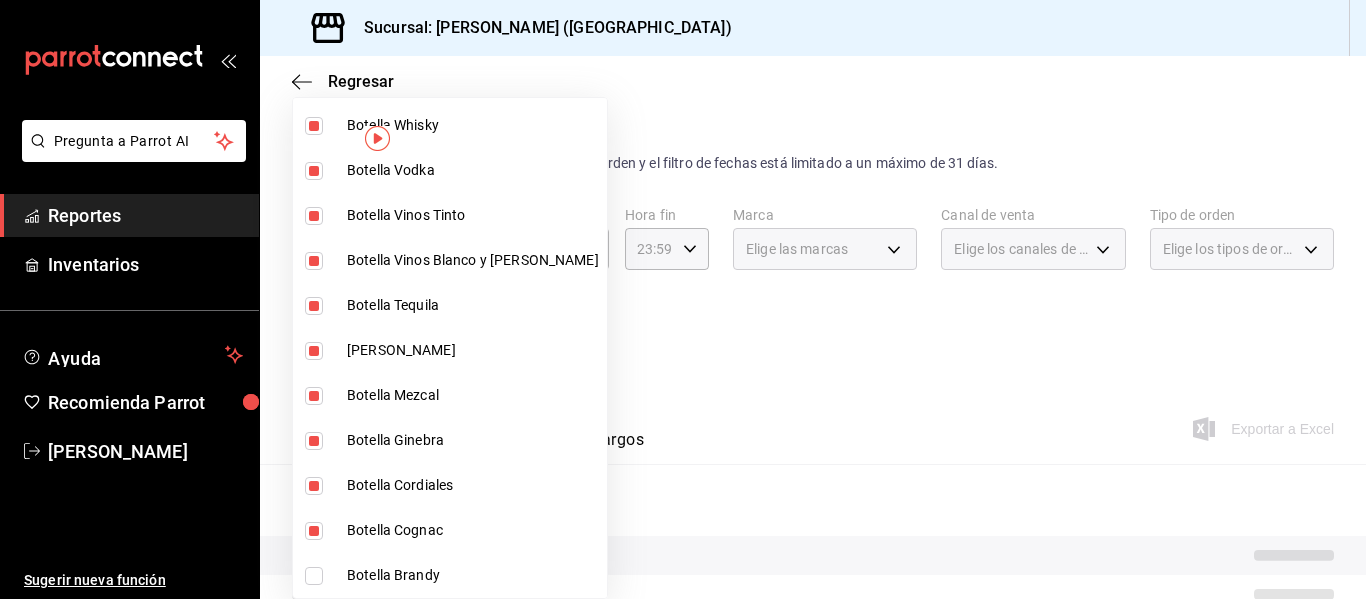 type on "9b554b3e-7c7b-4e55-9d5c-597ab0ee7770,896fe6f5-1a27-4ec1-a1dd-c6a444b2fcdc,0211dea7-b21b-445f-9094-81184aec1863,f2ea2aa3-e8be-44fc-bbc5-c45e08968c51,a30c718c-6420-4156-a77c-b9bf39284047,e0c03dec-303f-4806-afe3-8da2790bc2ec,ff787e47-82d4-41d0-92eb-f78512d3d1dc,8f7da4a9-3221-424e-ad11-caa18c469ca3,b4fbefac-8fa7-4c3f-adbe-06360e9df051,91bb7751-1da9-4319-a82b-29e806abca2d,6f7b0abe-963b-4496-b115-5ba60922d914,d47f2205-d431-43f2-a3bc-a281b27c1d1d,45aa93a8-2bf1-4390-bb02-01ba59998b68,aed39600-46c6-4ae8-a2c9-f2822713e40b,14fdb0af-7039-4d8b-af01-e5ec53a77bac,f26231c4-6894-4d25-94b0-4866c6b8656c,8f880953-751e-47e9-9c44-8c20e278afd3,874e947d-0a2f-481f-86ff-aea5b78c4e34,da5a9601-953f-4977-a1e1-d530856f477b,dc9235b6-2811-4b09-8c0c-971f8cd71ff0,31393535-3d9f-4296-885b-20b05ba1fe39,50227b9c-9b33-433e-b4cc-882850877fa2,a6a266e4-8826-4ad5-8221-18bd6ee40128,89a72e79-2072-4479-8008-4ef853a604d2,7a6acecc-3b31-4aa1-997c-180efedd3e14,9f8b2860-e77d-49de-829d-b51f38e541b5,41532146-9807-42dc-8f59-50fc362ae770,d543bce1-4ff2-4a54-b4a..." 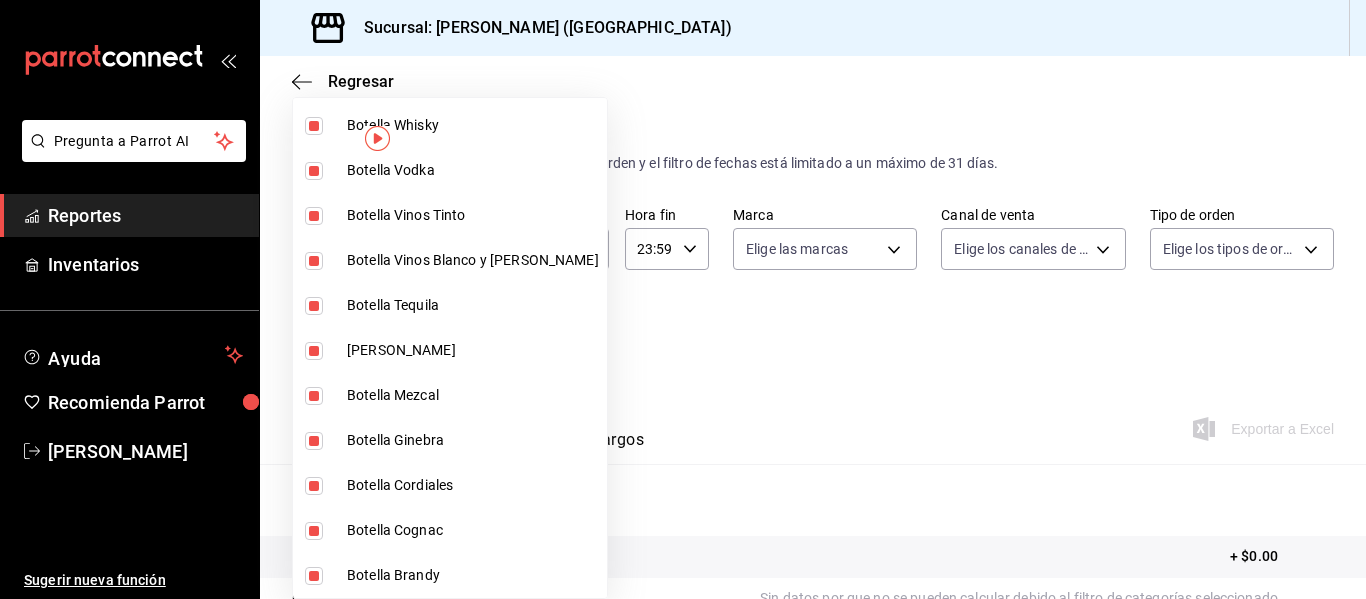 click at bounding box center [683, 299] 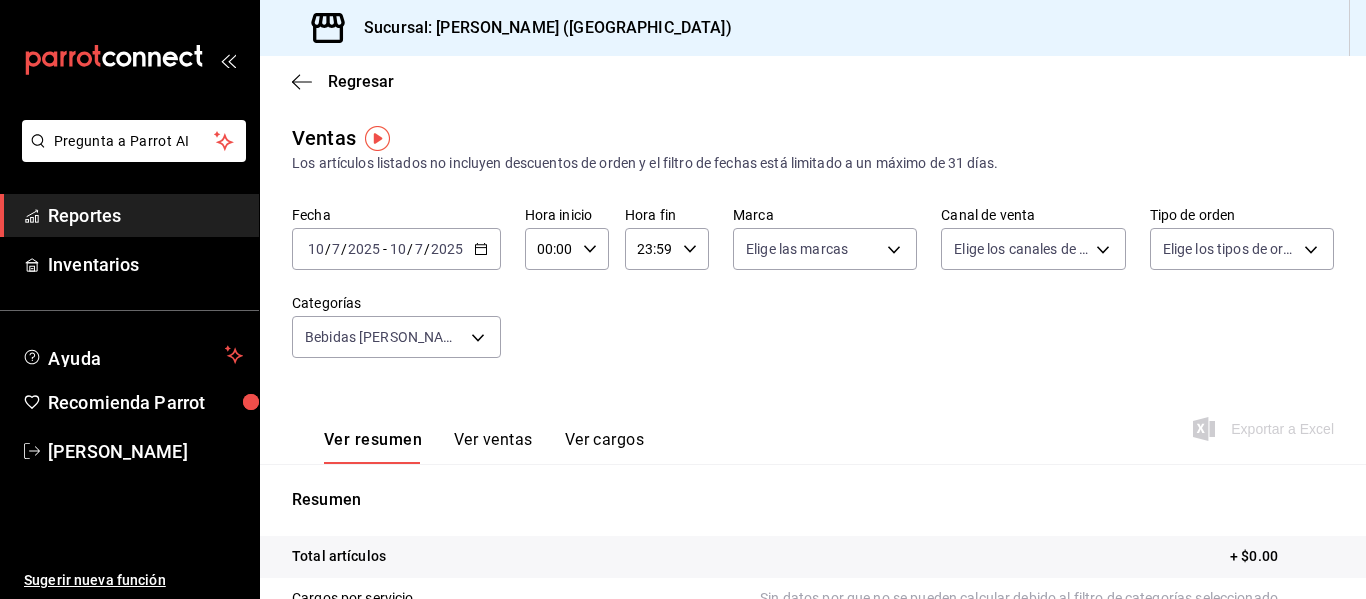click on "2025-07-10 10 / 7 / 2025 - 2025-07-10 10 / 7 / 2025" at bounding box center (396, 249) 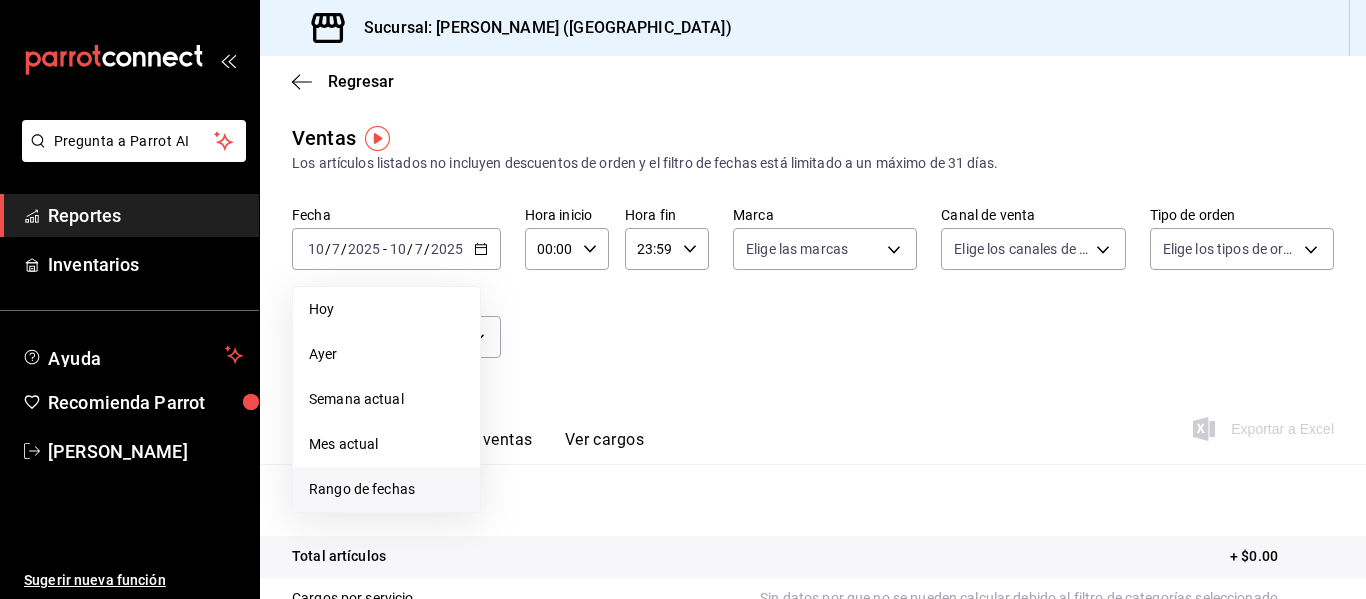 click on "Rango de fechas" at bounding box center (386, 489) 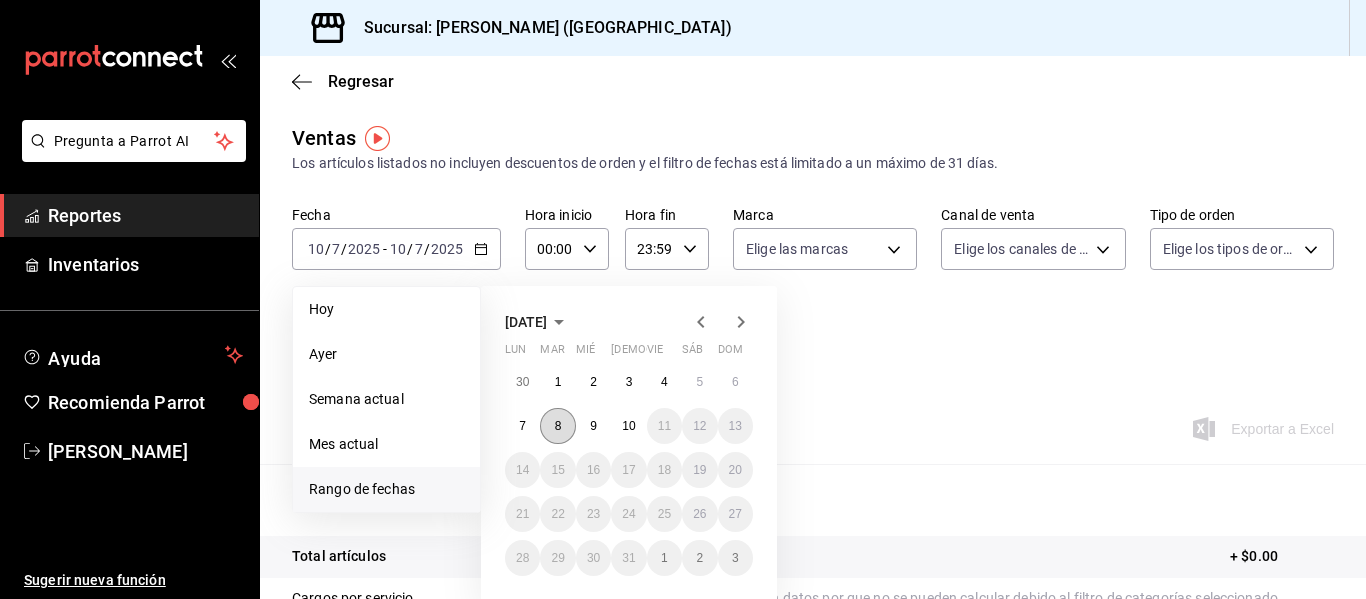 click on "8" at bounding box center [557, 426] 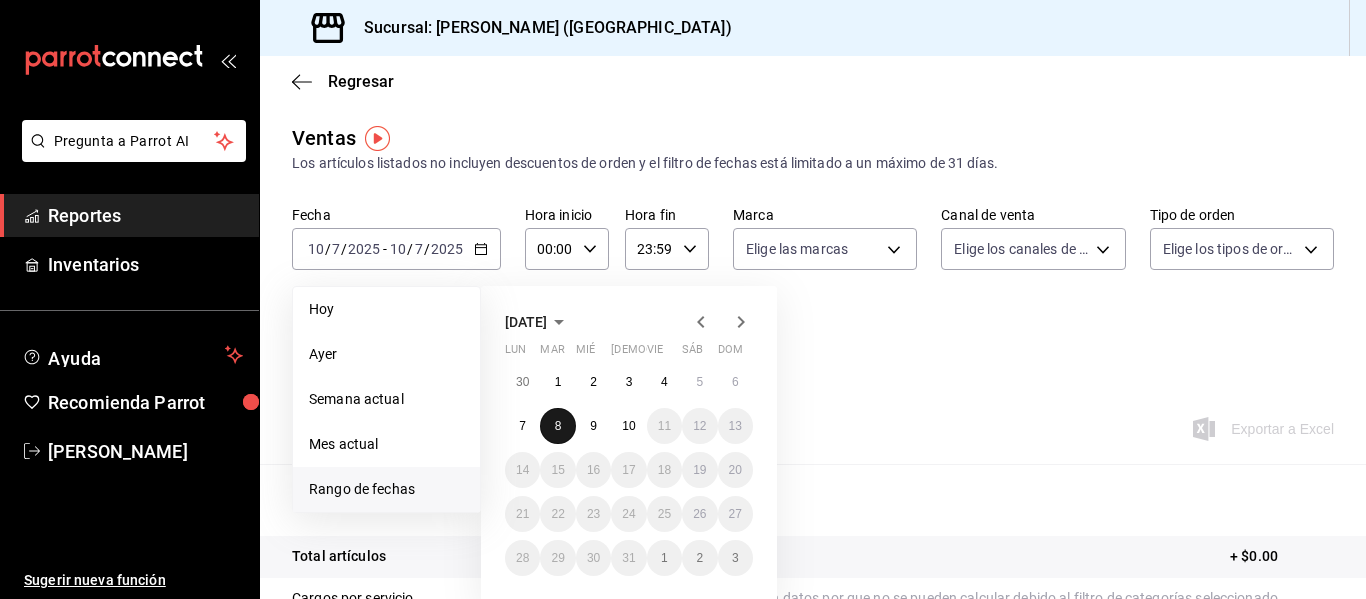click on "8" at bounding box center (557, 426) 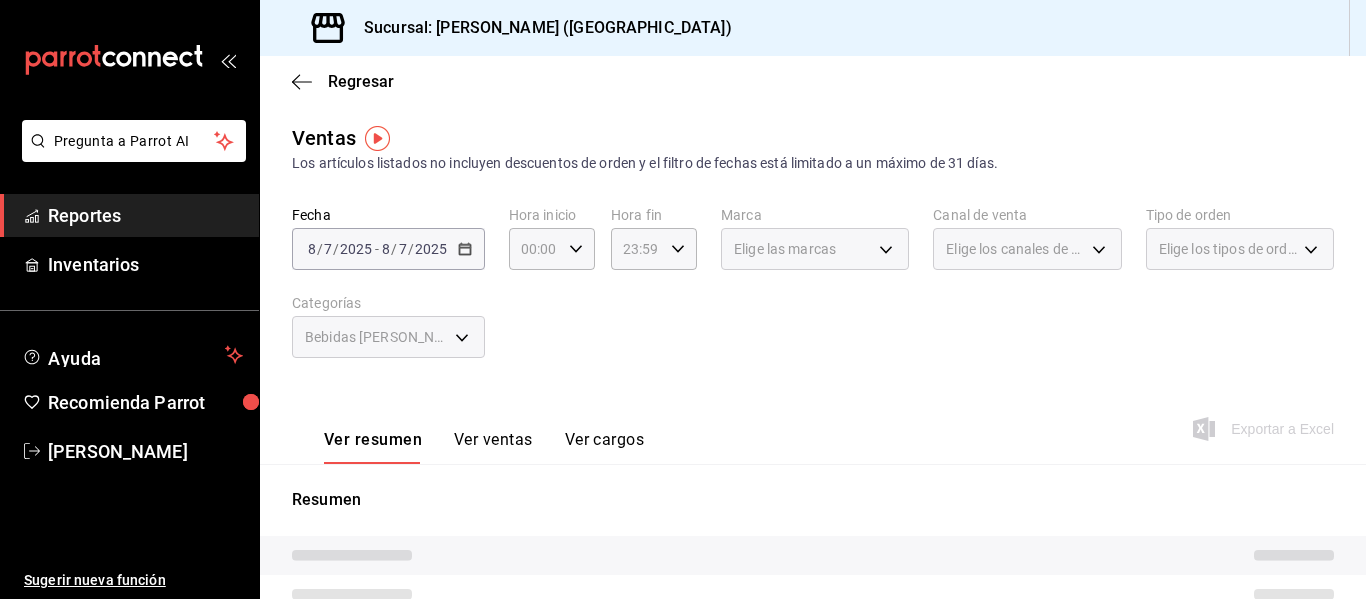 click on "Ver ventas" at bounding box center [493, 447] 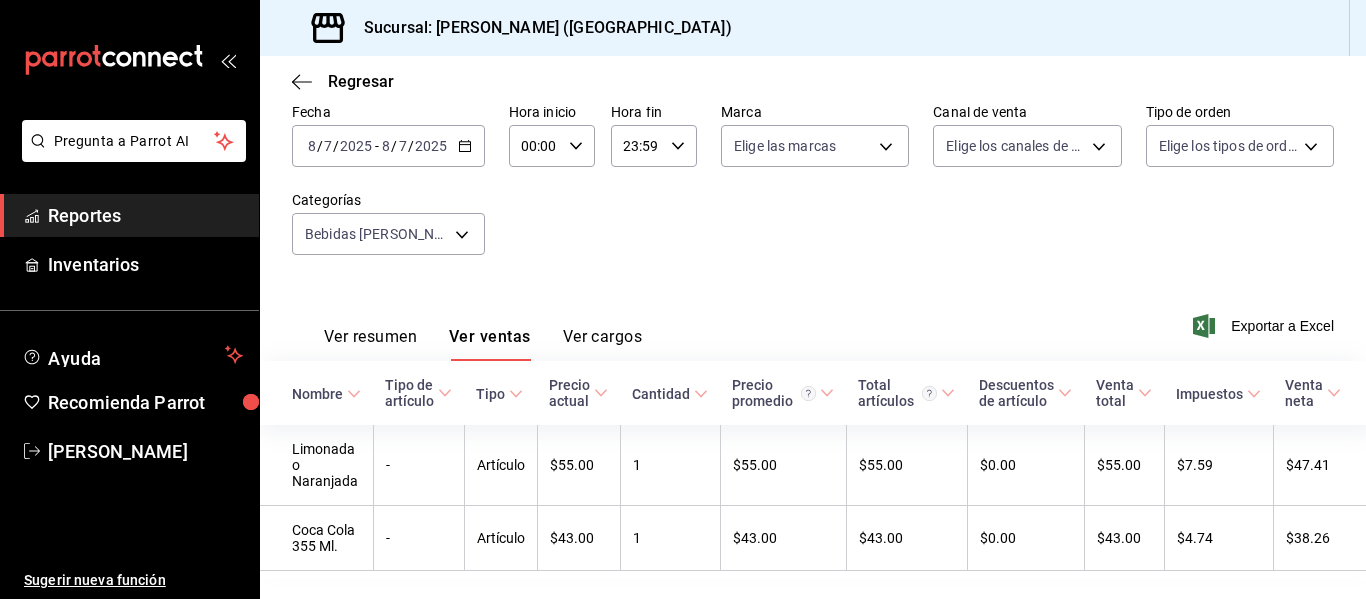 scroll, scrollTop: 169, scrollLeft: 0, axis: vertical 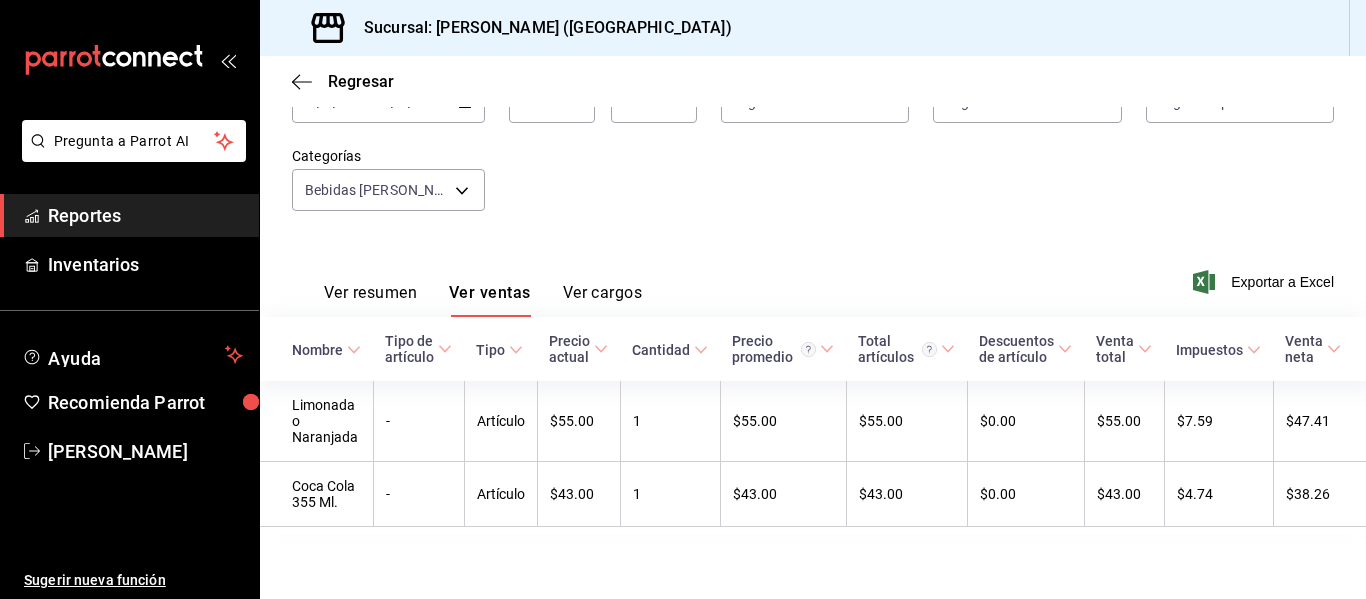 type 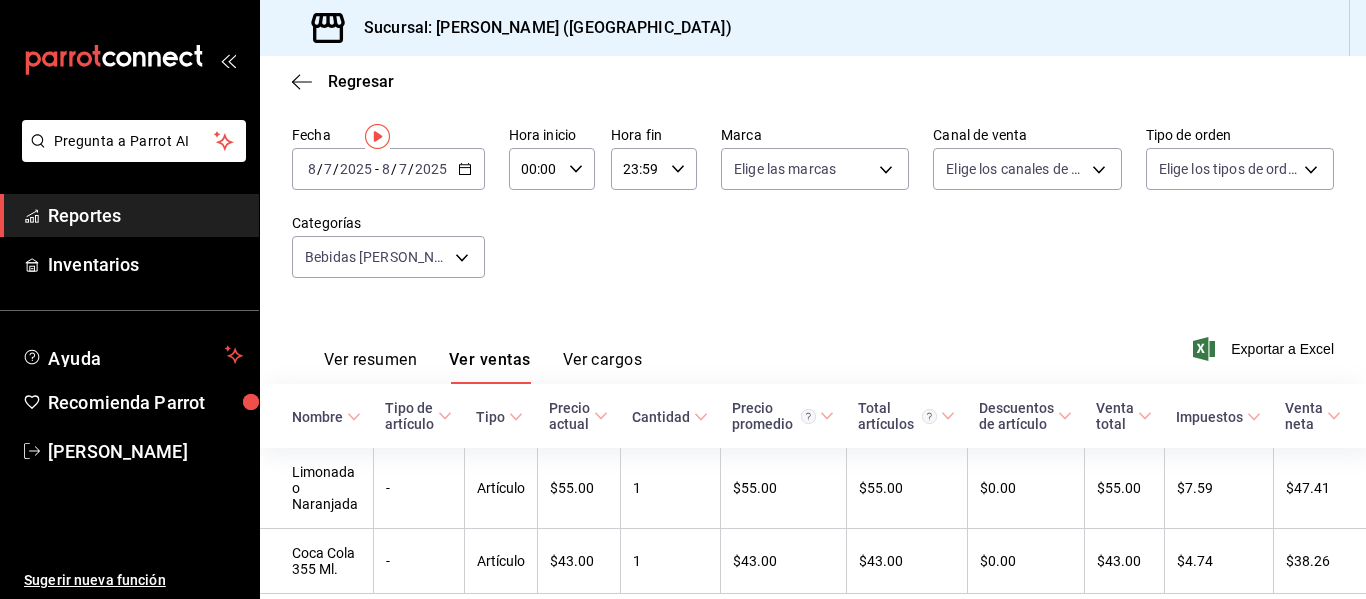 scroll, scrollTop: 0, scrollLeft: 0, axis: both 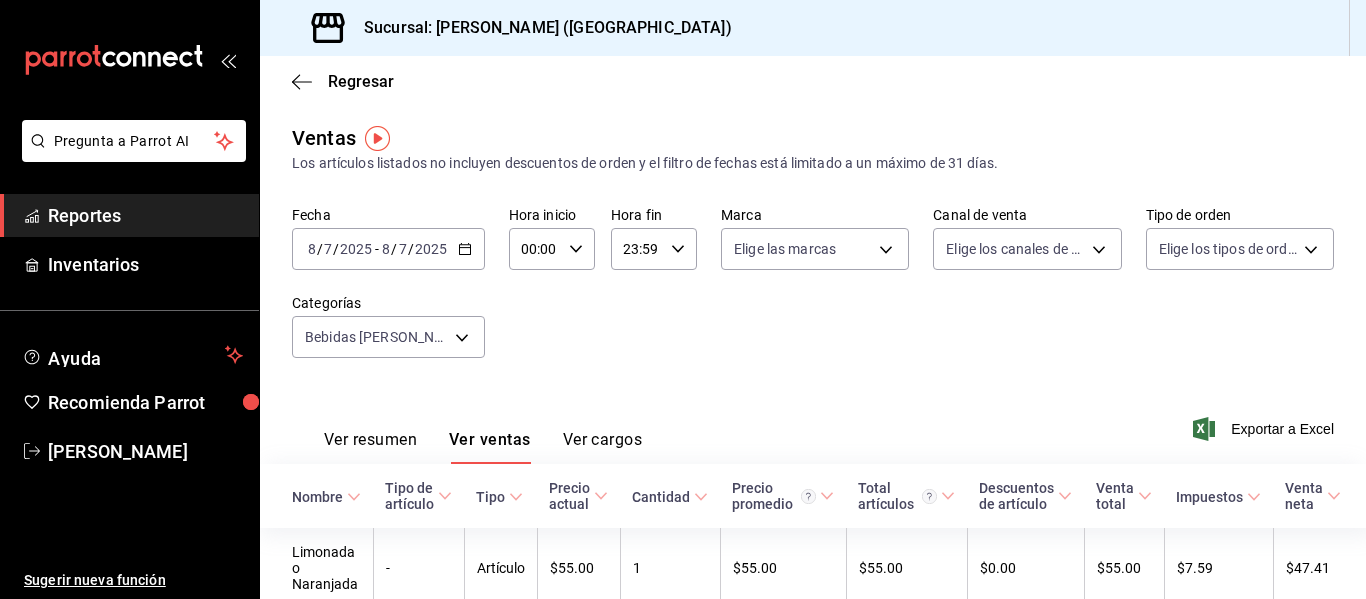click on "2025-07-08 8 / 7 / 2025 - 2025-07-08 8 / 7 / 2025" at bounding box center [388, 249] 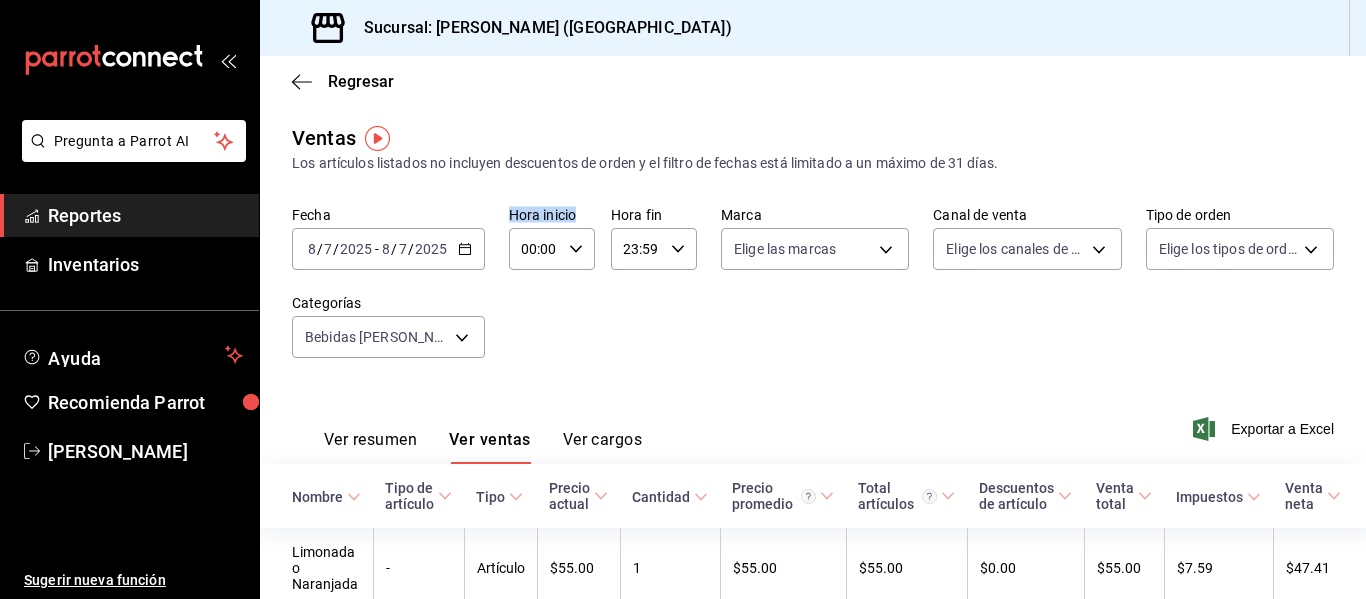 click on "2025-07-08 8 / 7 / 2025 - 2025-07-08 8 / 7 / 2025" at bounding box center [388, 249] 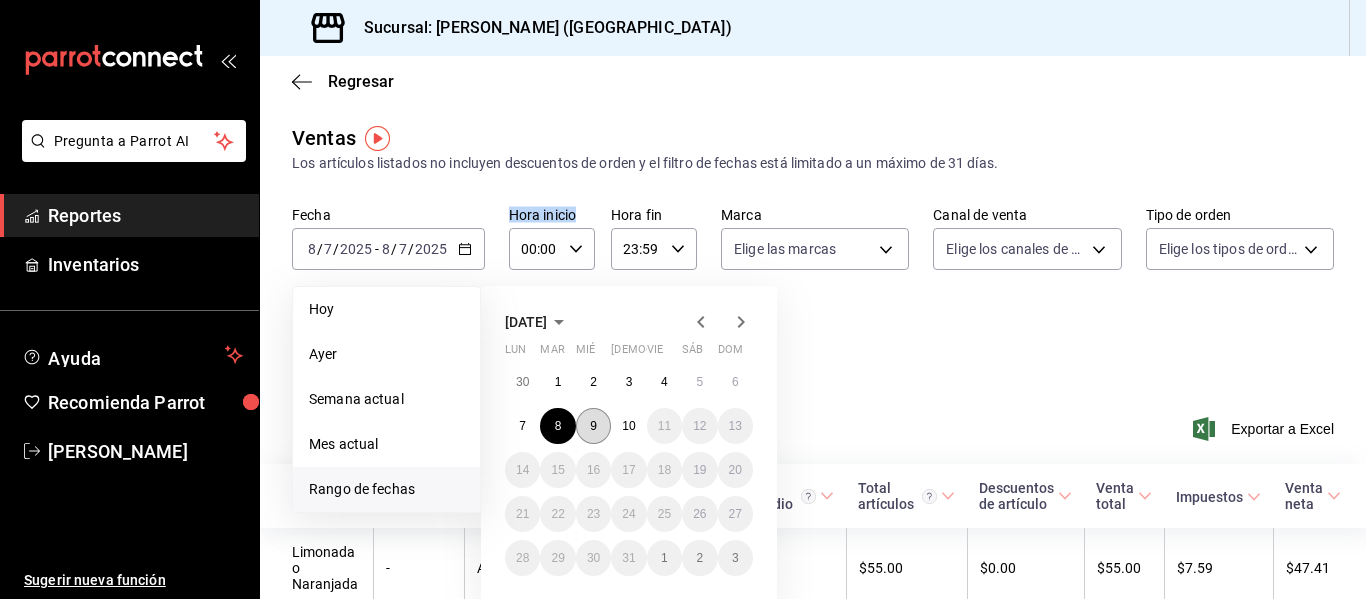 click on "9" at bounding box center [593, 426] 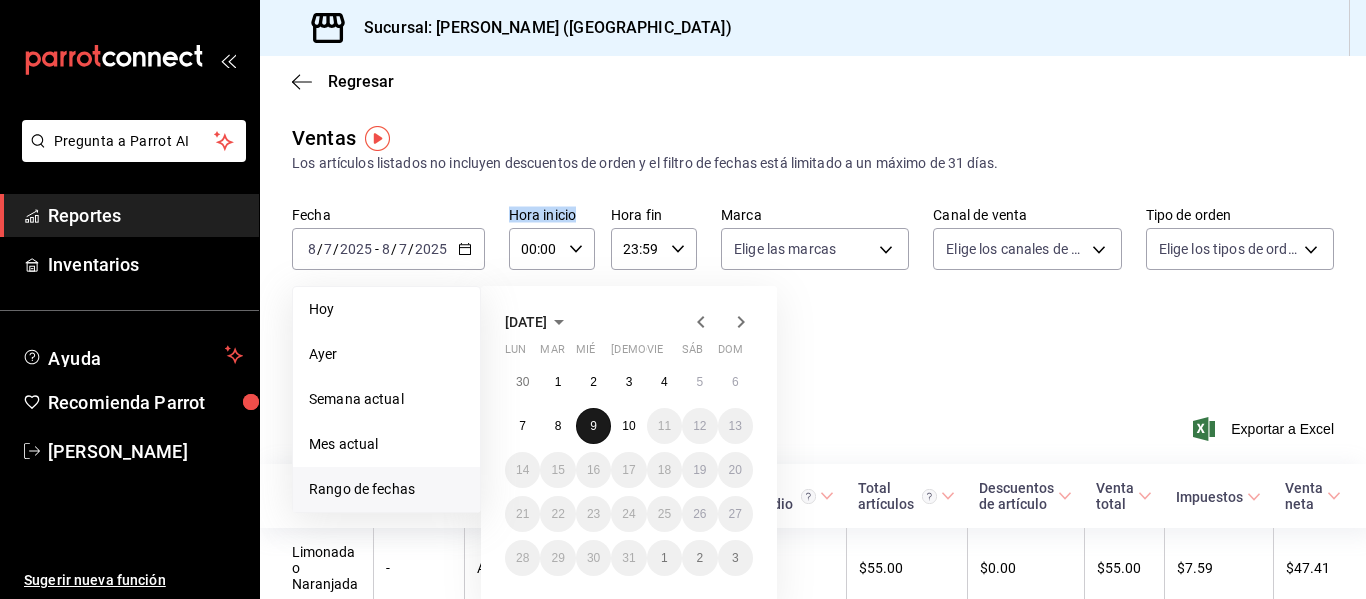 click on "9" at bounding box center (593, 426) 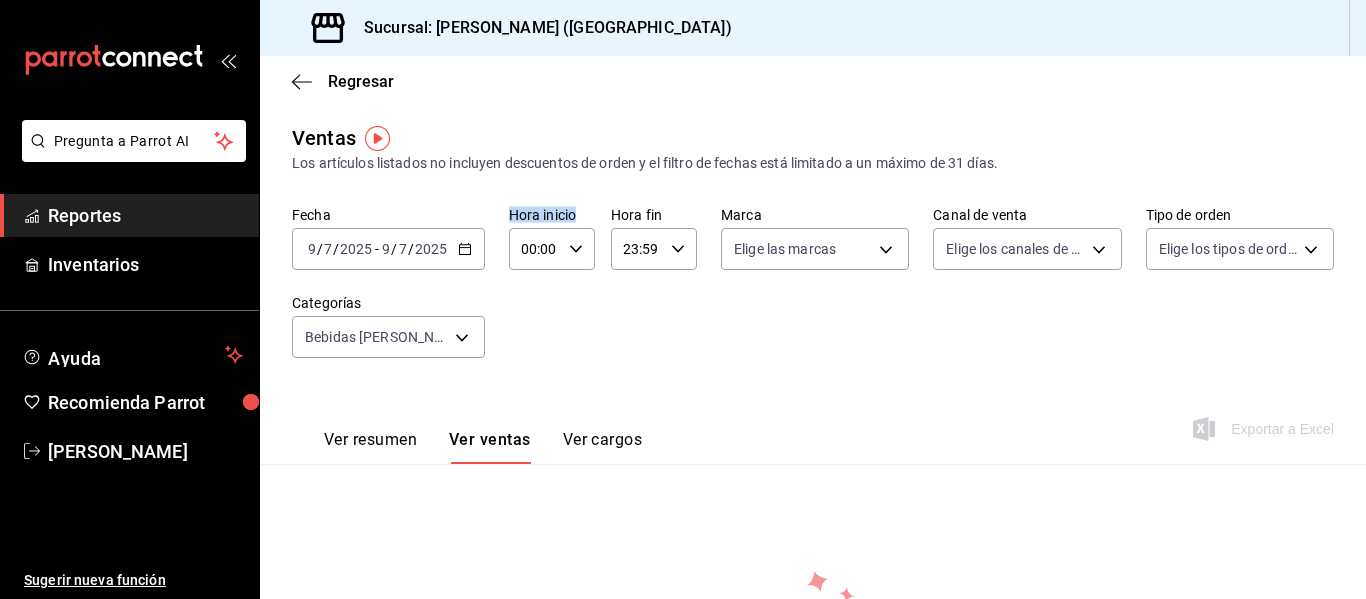 click on "Fecha 2025-07-09 9 / 7 / 2025 - 2025-07-09 9 / 7 / 2025 Hora inicio 00:00 Hora inicio Hora fin 23:59 Hora fin Marca Elige las marcas Canal de venta Elige los canales de venta Tipo de orden Elige los tipos de orden Categorías Bebidas Sr. Bravo, Cocteleria Sr. Bravo, Refrescos y agua embotellada, Epumoso y Champagne, Copa Whisky, Copa Vodka, Copa Vinos Tinto, Copa Vinos Blanco y Rosado, Copa Tequila, Copa Ron, Copa Mezcal, Copa Ginebra, Copa Cordiales, Copa Cognac, Copa Brandy, Coctelería, Cervezas, Botella Whisky, Botella Vodka, Botella Vinos Tinto, Botella Vinos Blanco y Rosado, Botella Tequila, Botella Ron, Botella Mezcal, Botella Ginebra, Botella Cordiales, Botella Cognac, Botella Brandy" at bounding box center [813, 294] 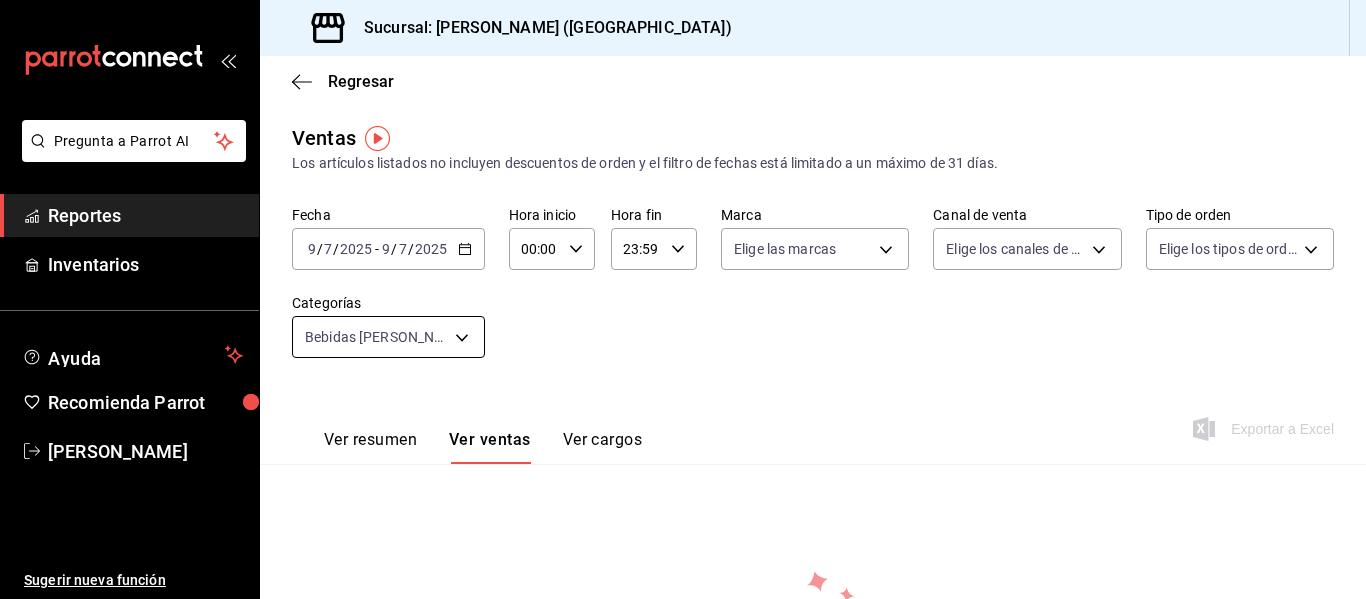 click on "Pregunta a Parrot AI Reportes   Inventarios   Ayuda Recomienda Parrot   Eliu Perez   Sugerir nueva función   Sucursal: María Parra (Puebla) Regresar Ventas Los artículos listados no incluyen descuentos de orden y el filtro de fechas está limitado a un máximo de 31 días. Fecha 2025-07-09 9 / 7 / 2025 - 2025-07-09 9 / 7 / 2025 Hora inicio 00:00 Hora inicio Hora fin 23:59 Hora fin Marca Elige las marcas Canal de venta Elige los canales de venta Tipo de orden Elige los tipos de orden Categorías Bebidas Sr. Bravo, Cocteleria Sr. Bravo, Refrescos y agua embotellada, Epumoso y Champagne, Copa Whisky, Copa Vodka, Copa Vinos Tinto, Copa Vinos Blanco y Rosado, Copa Tequila, Copa Ron, Copa Mezcal, Copa Ginebra, Copa Cordiales, Copa Cognac, Copa Brandy, Coctelería, Cervezas, Botella Whisky, Botella Vodka, Botella Vinos Tinto, Botella Vinos Blanco y Rosado, Botella Tequila, Botella Ron, Botella Mezcal, Botella Ginebra, Botella Cordiales, Botella Cognac, Botella Brandy Ver resumen Ver ventas Ver cargos Reportes" at bounding box center (683, 299) 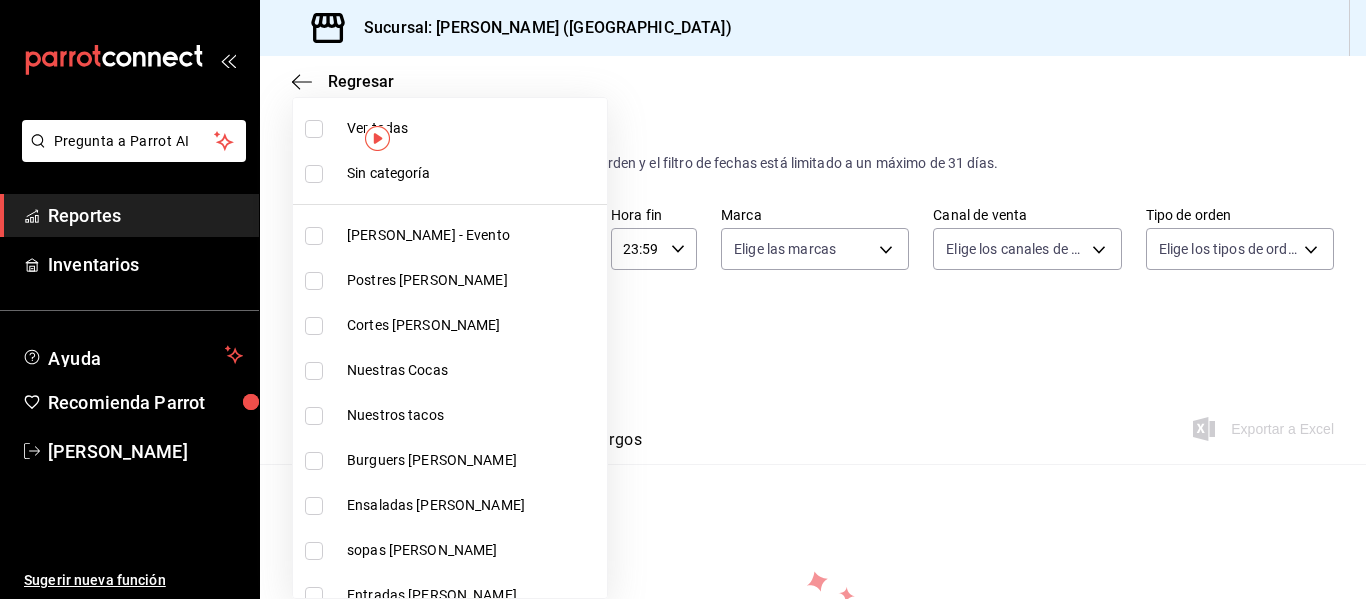 click at bounding box center [683, 299] 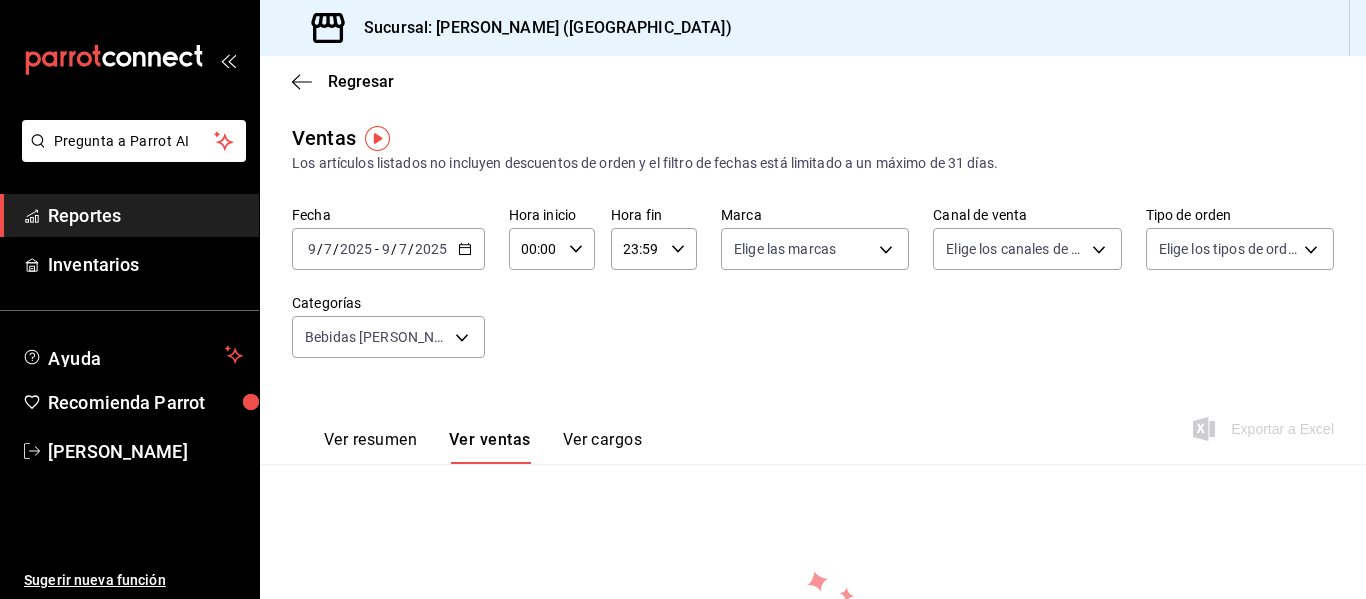 click 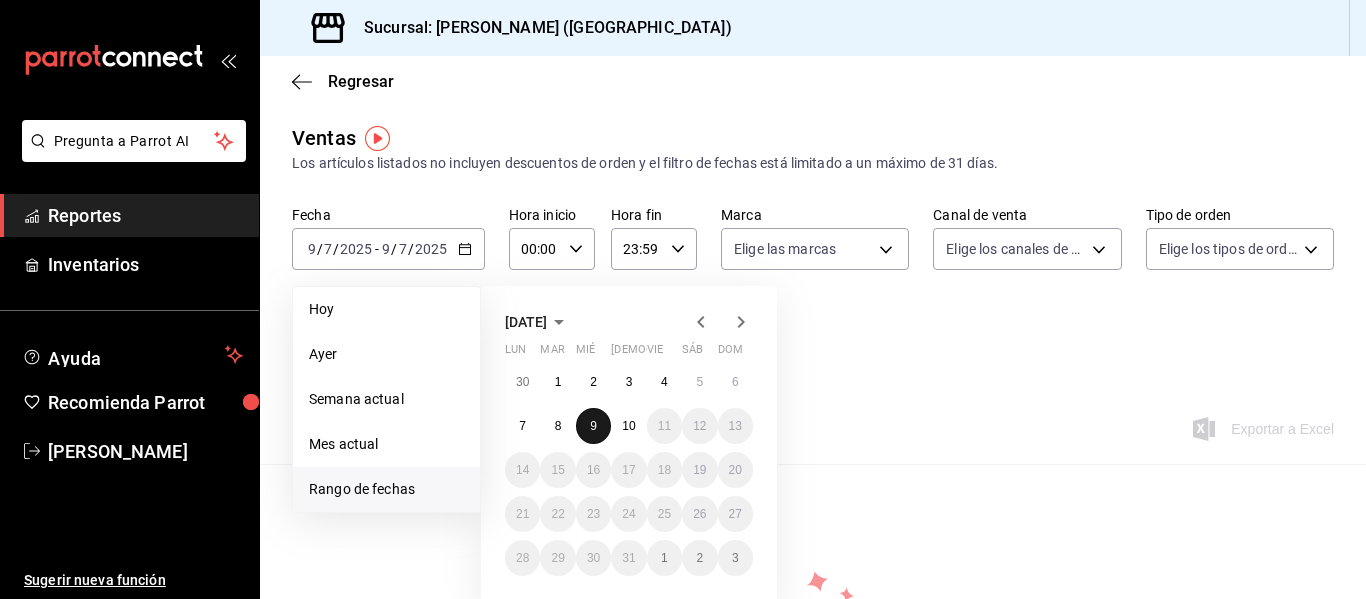 click on "9" at bounding box center (593, 426) 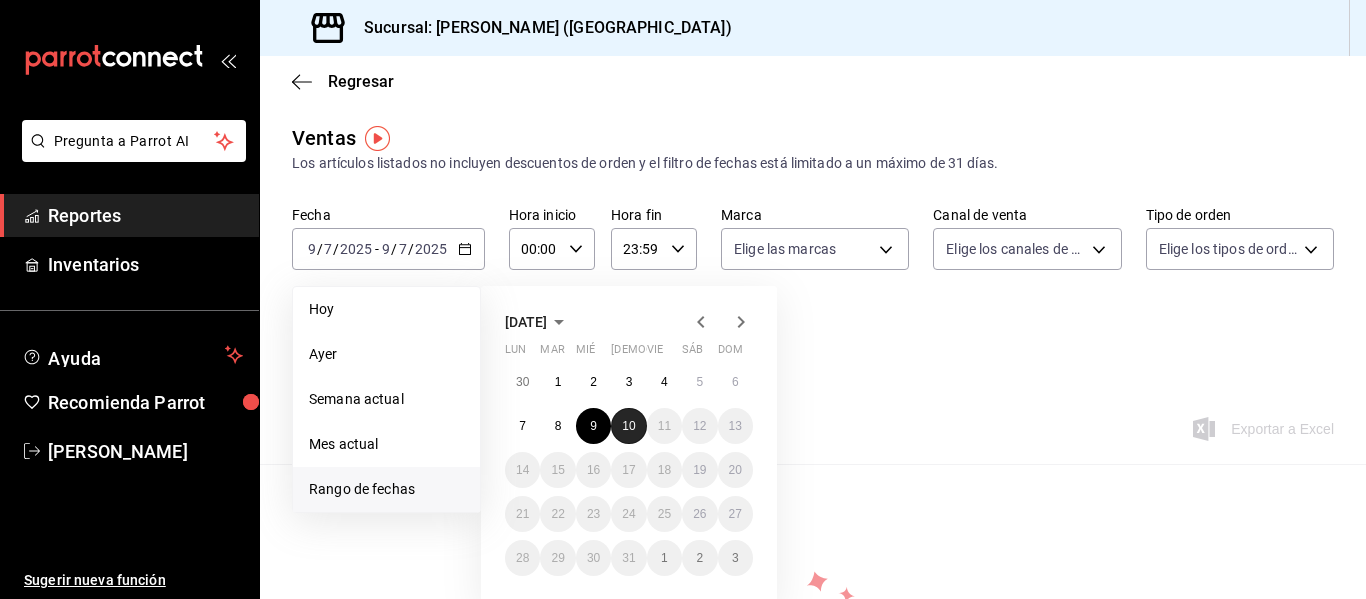 click on "10" at bounding box center [628, 426] 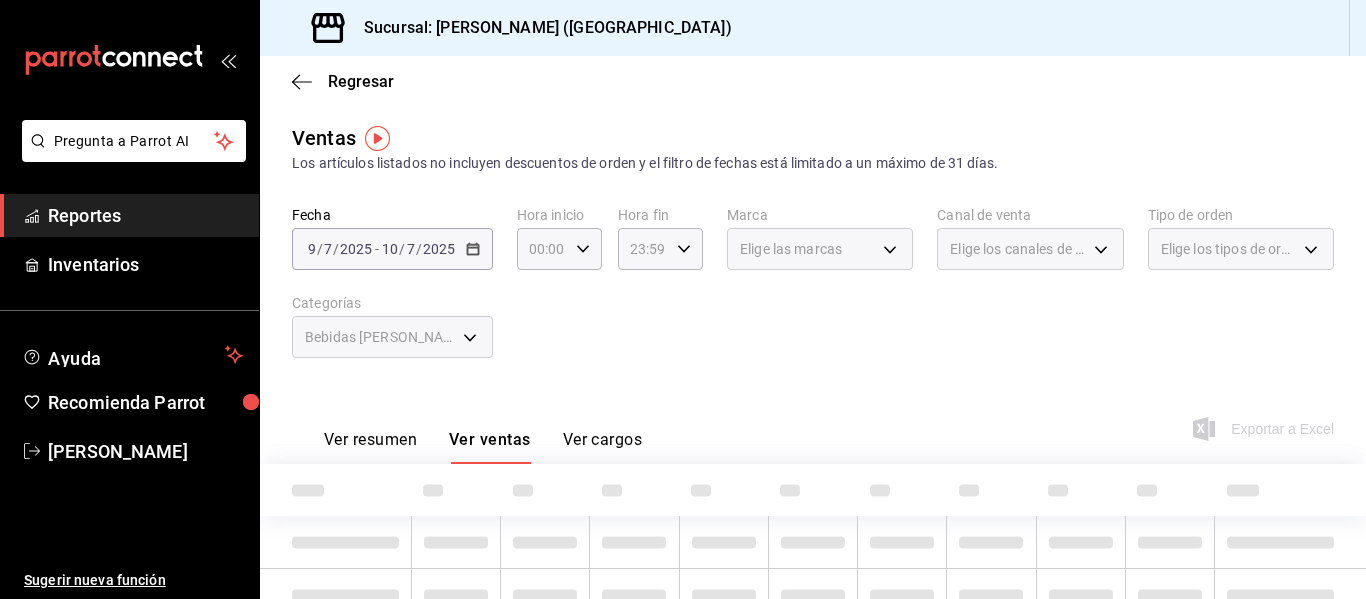 click on "2025-07-09 9 / 7 / 2025 - 2025-07-10 10 / 7 / 2025" at bounding box center [392, 249] 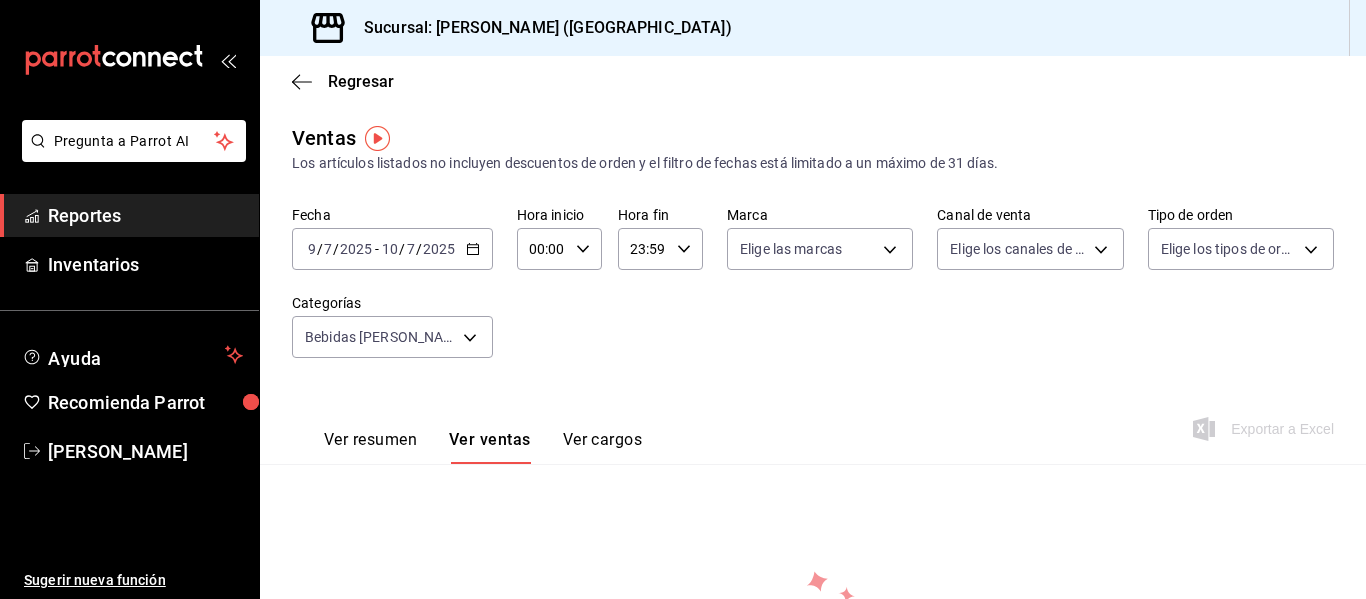 click 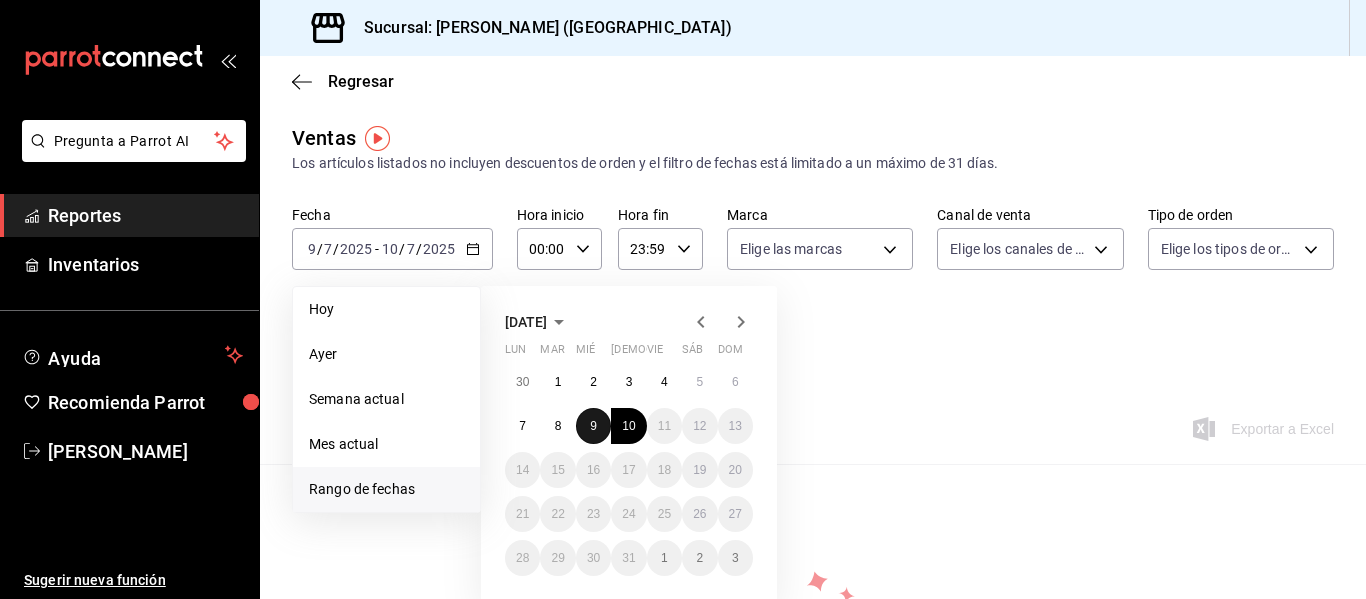 click on "9" at bounding box center (593, 426) 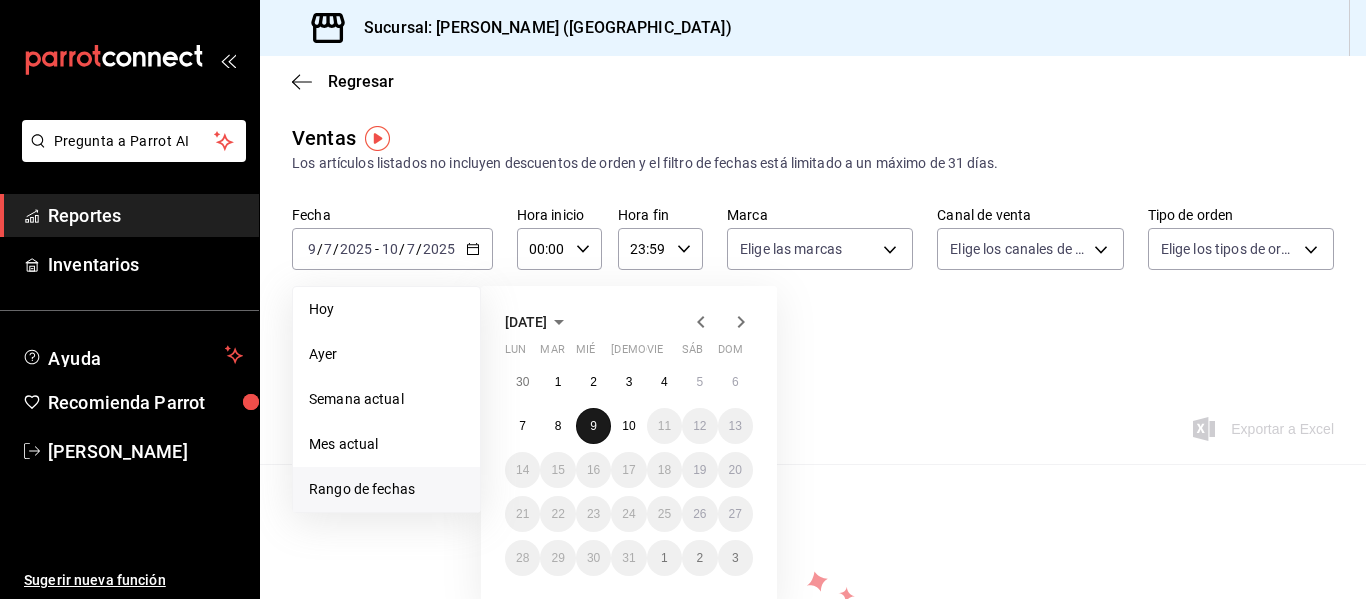 click on "9" at bounding box center [593, 426] 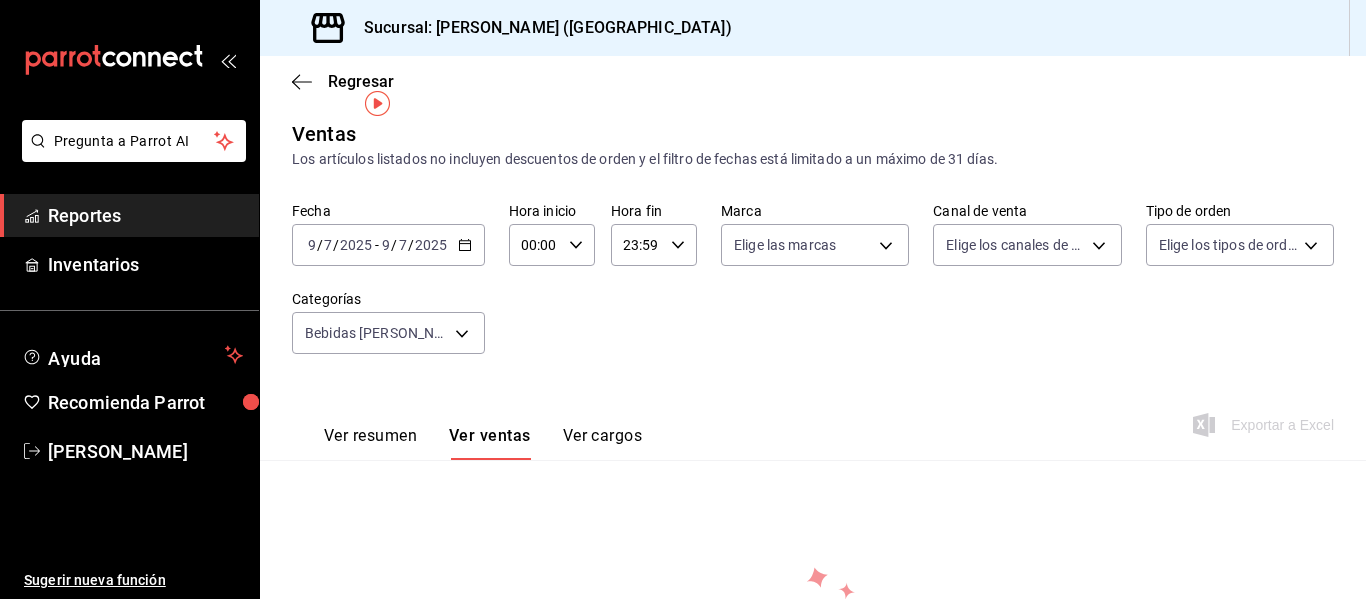 scroll, scrollTop: 0, scrollLeft: 0, axis: both 